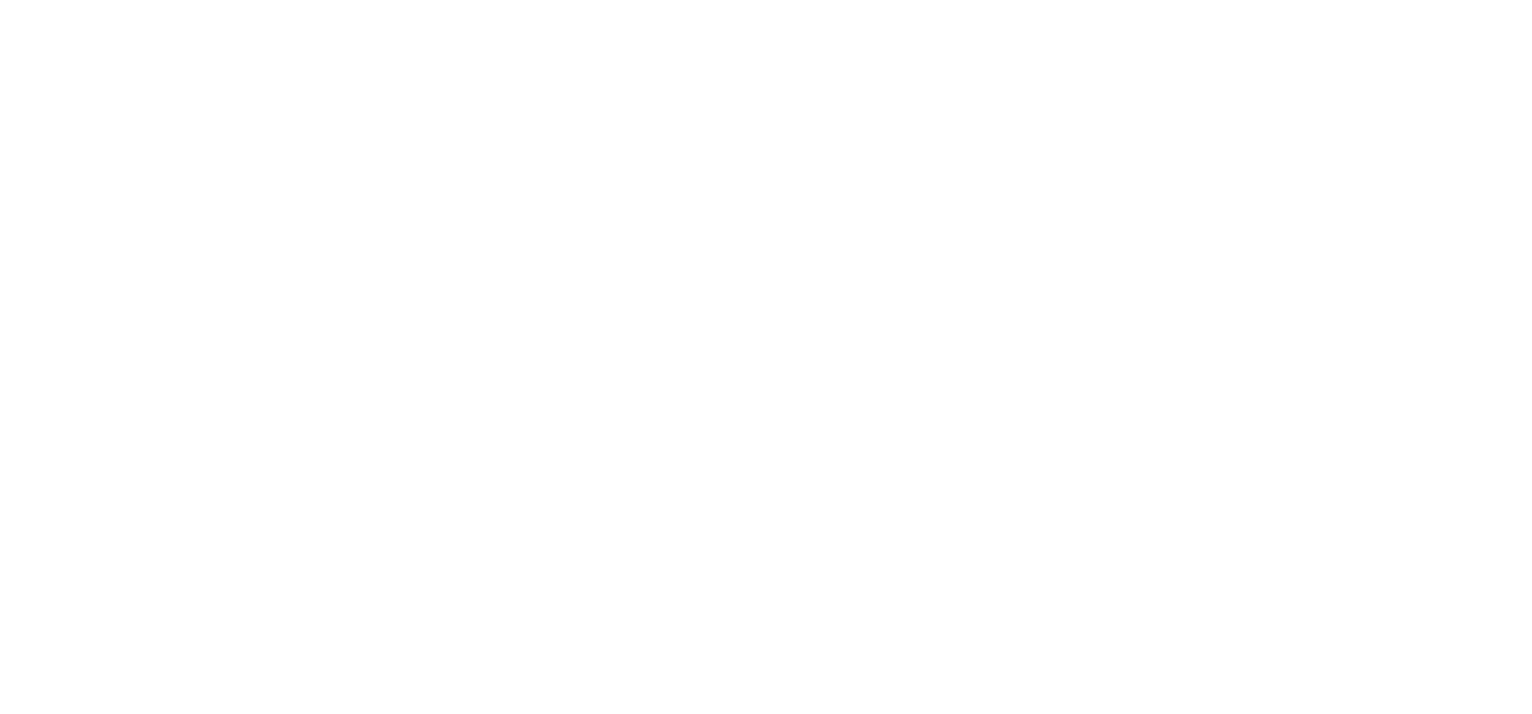 scroll, scrollTop: 0, scrollLeft: 0, axis: both 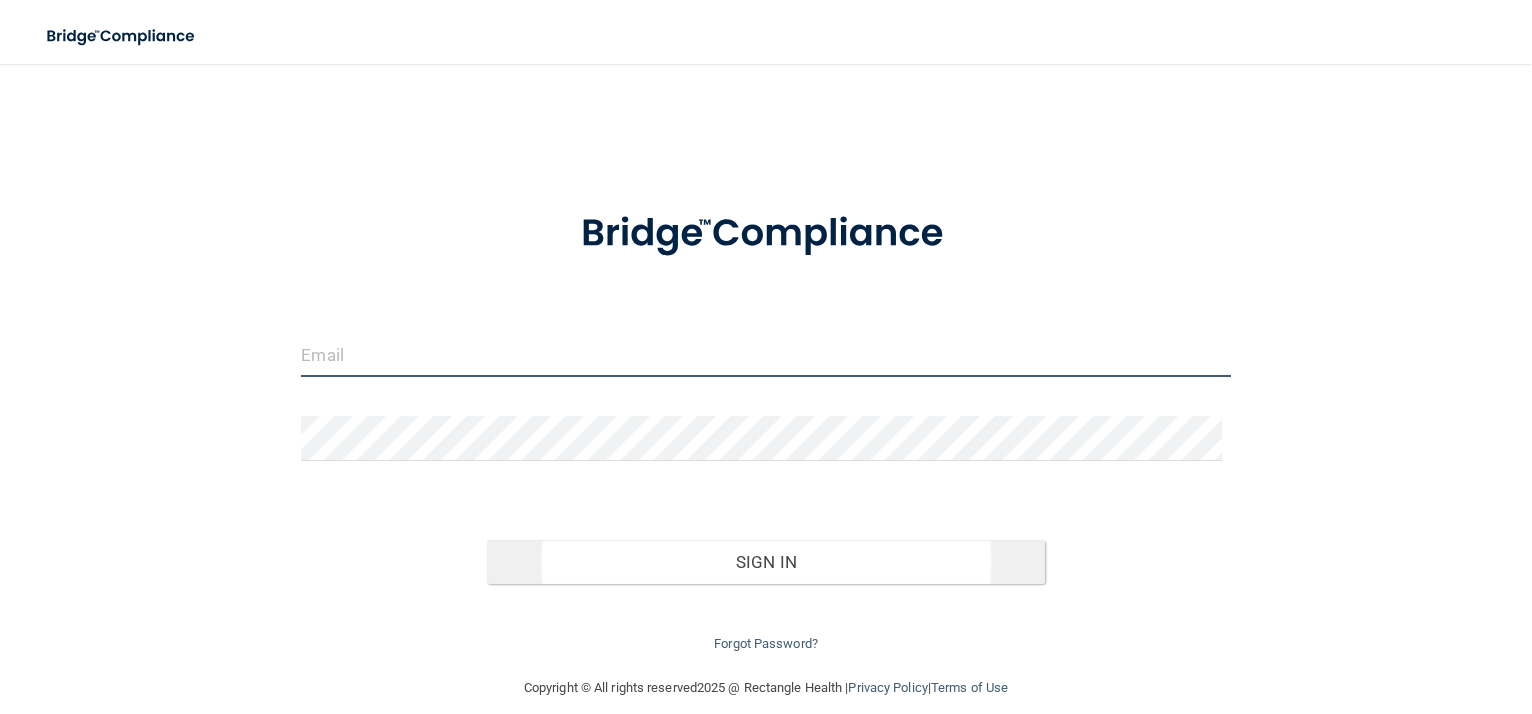type on "[PERSON_NAME][EMAIL_ADDRESS][DOMAIN_NAME]" 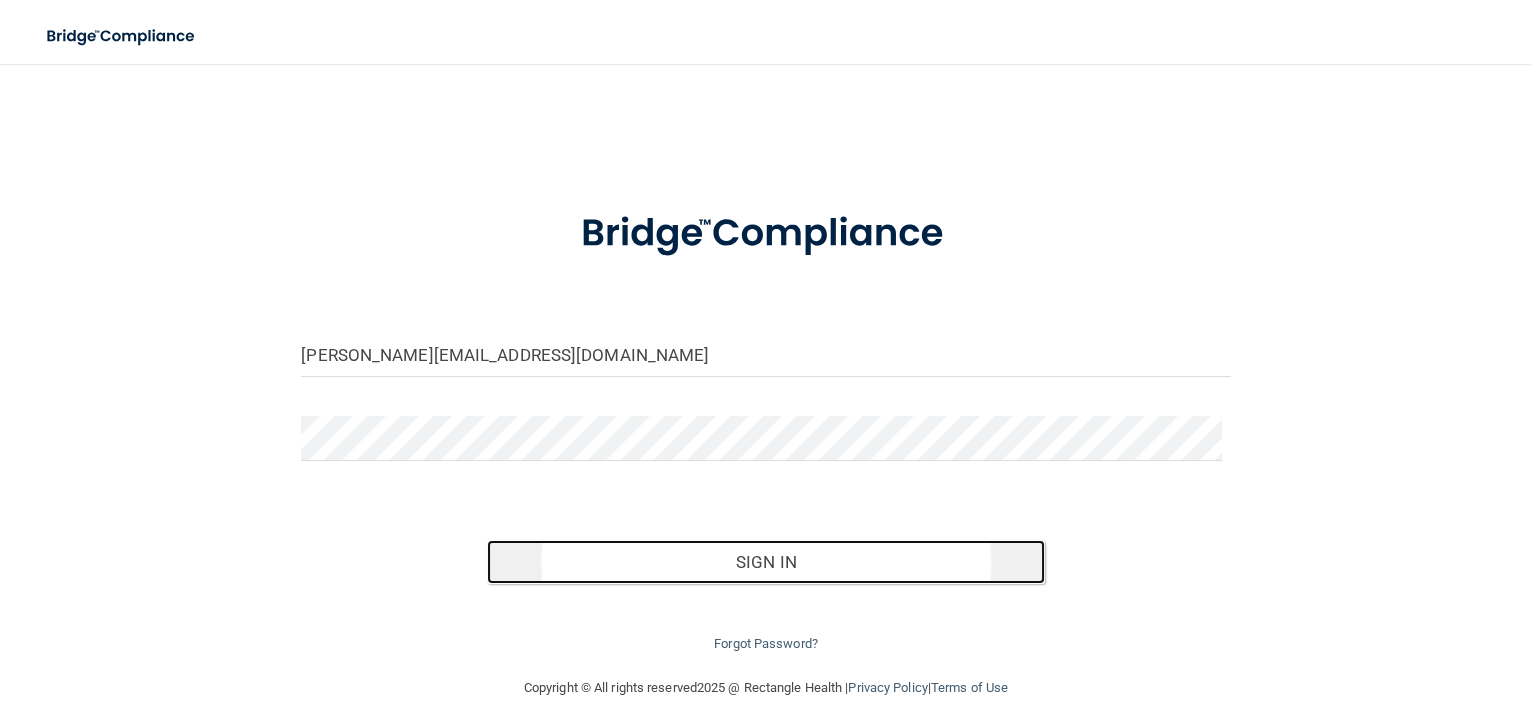 click on "Sign In" at bounding box center [766, 562] 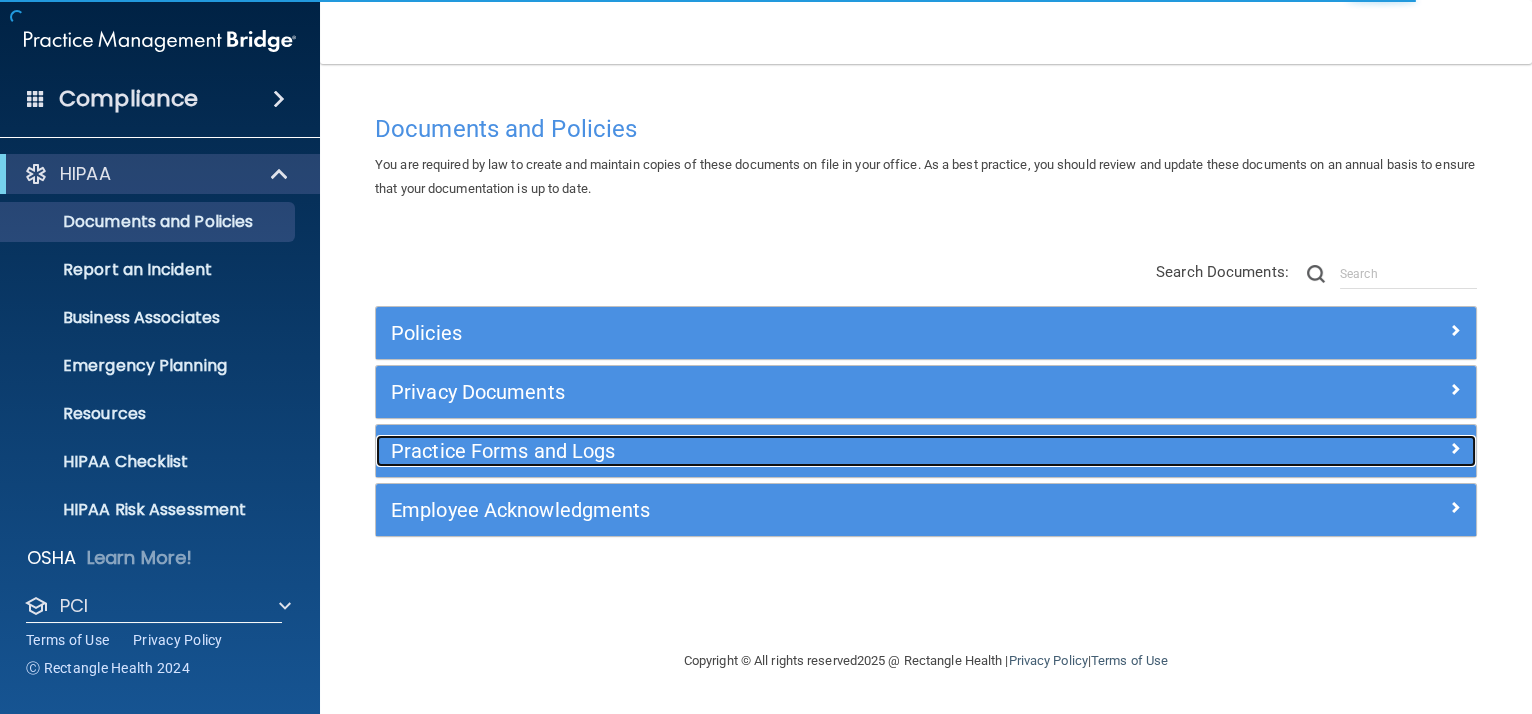 click on "Practice Forms and Logs" at bounding box center [788, 451] 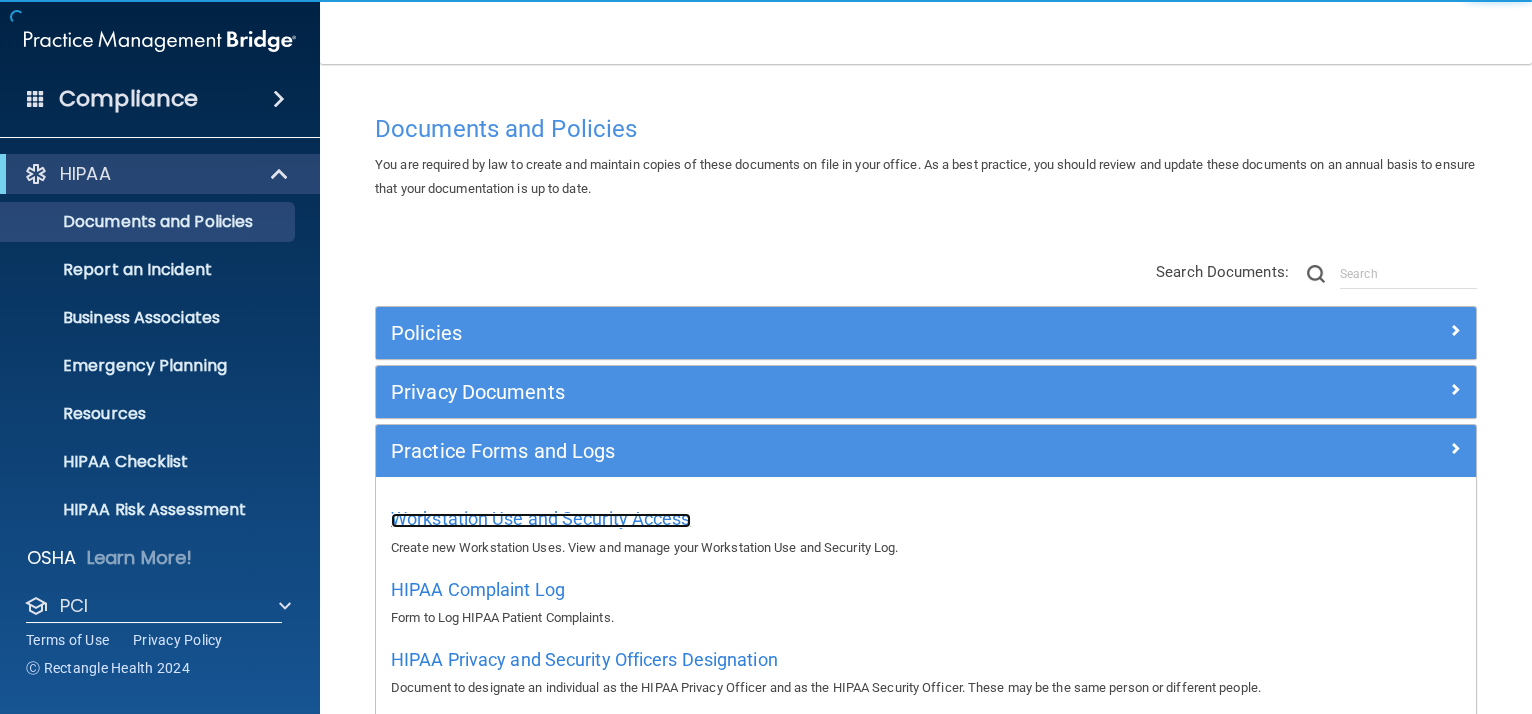 click on "Workstation Use and Security Access" at bounding box center (541, 518) 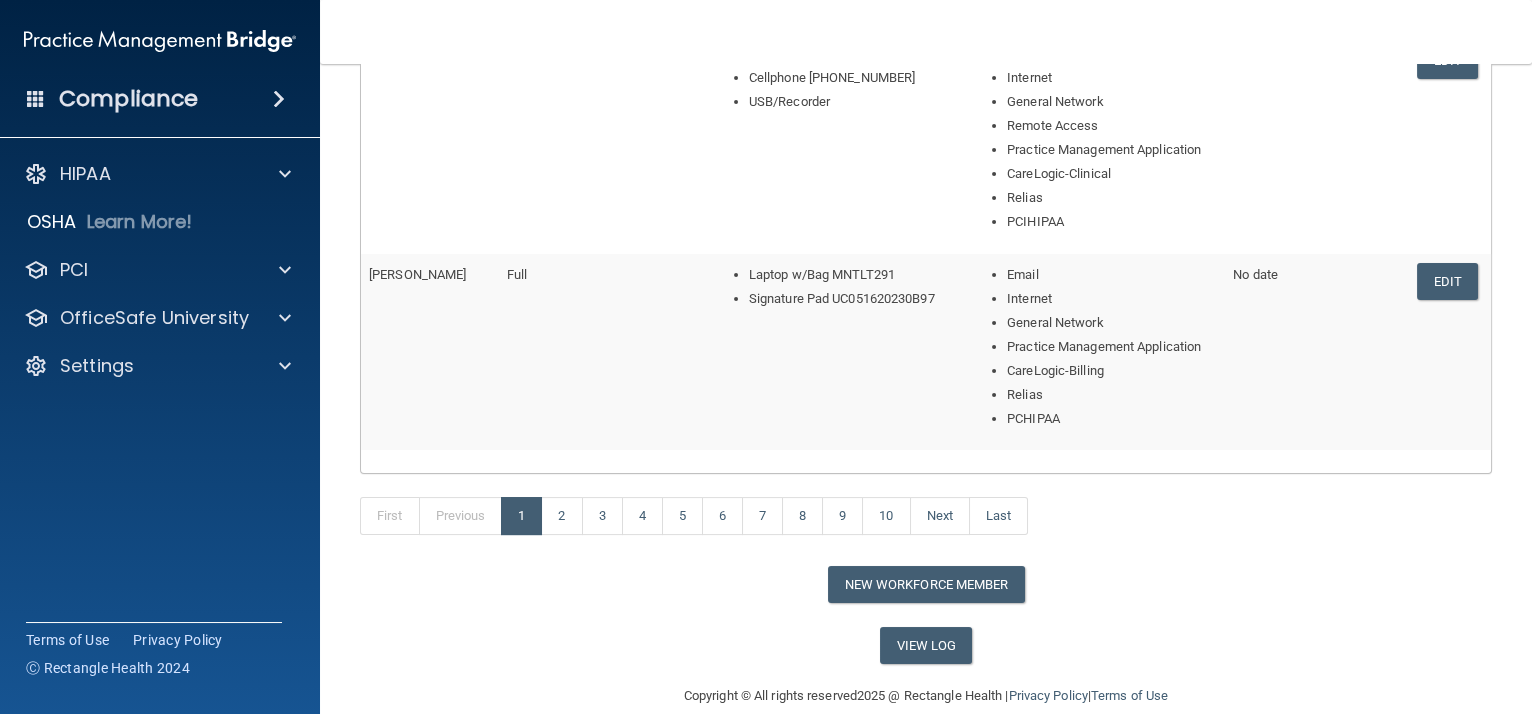 scroll, scrollTop: 1181, scrollLeft: 0, axis: vertical 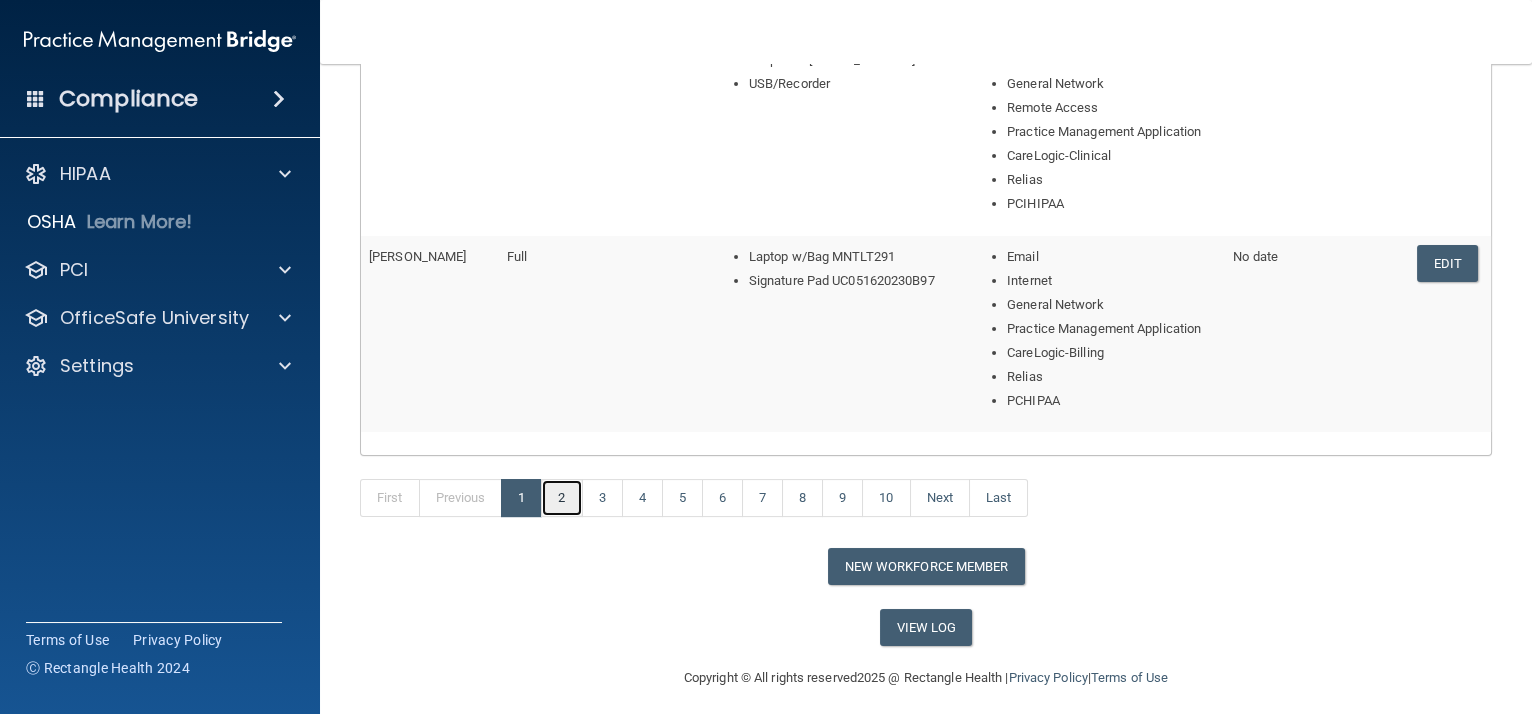 click on "2" at bounding box center (561, 498) 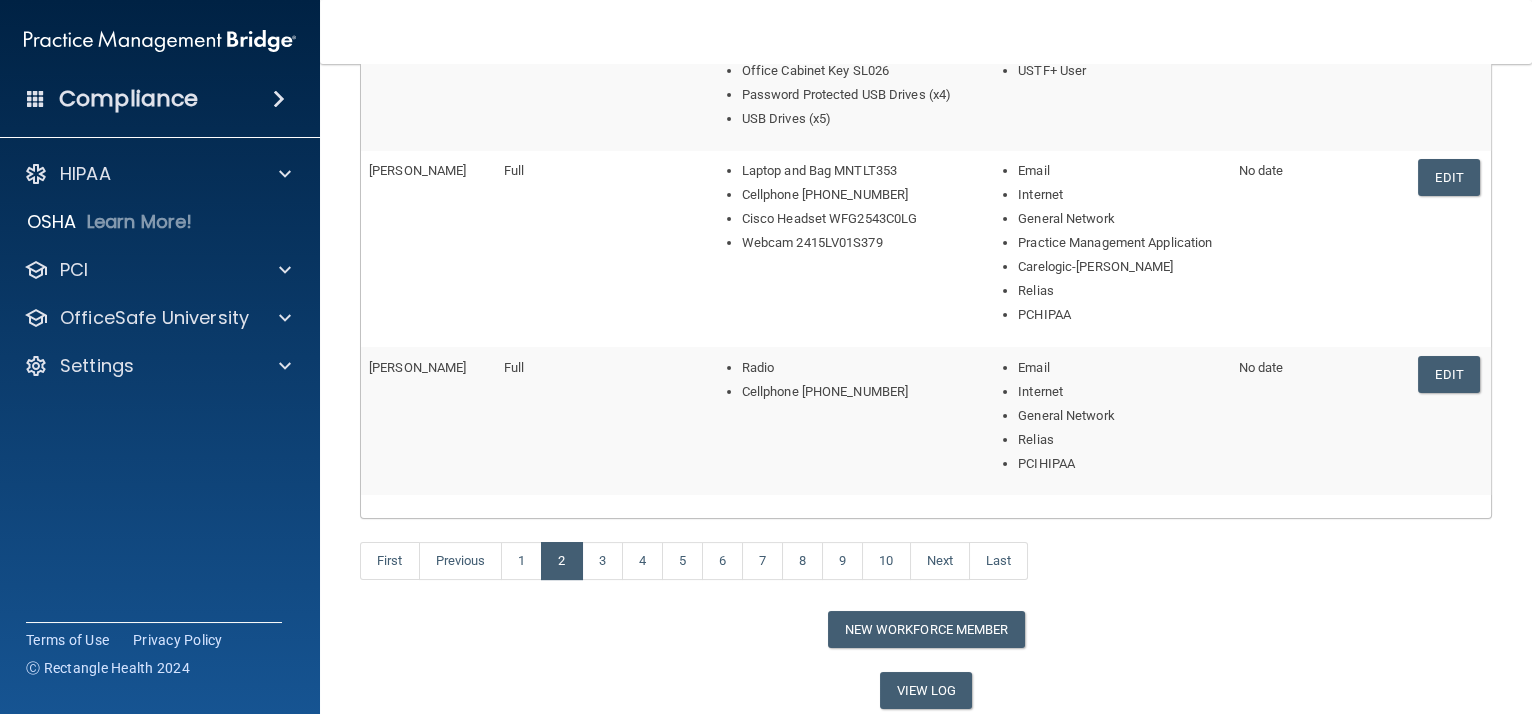 scroll, scrollTop: 1047, scrollLeft: 0, axis: vertical 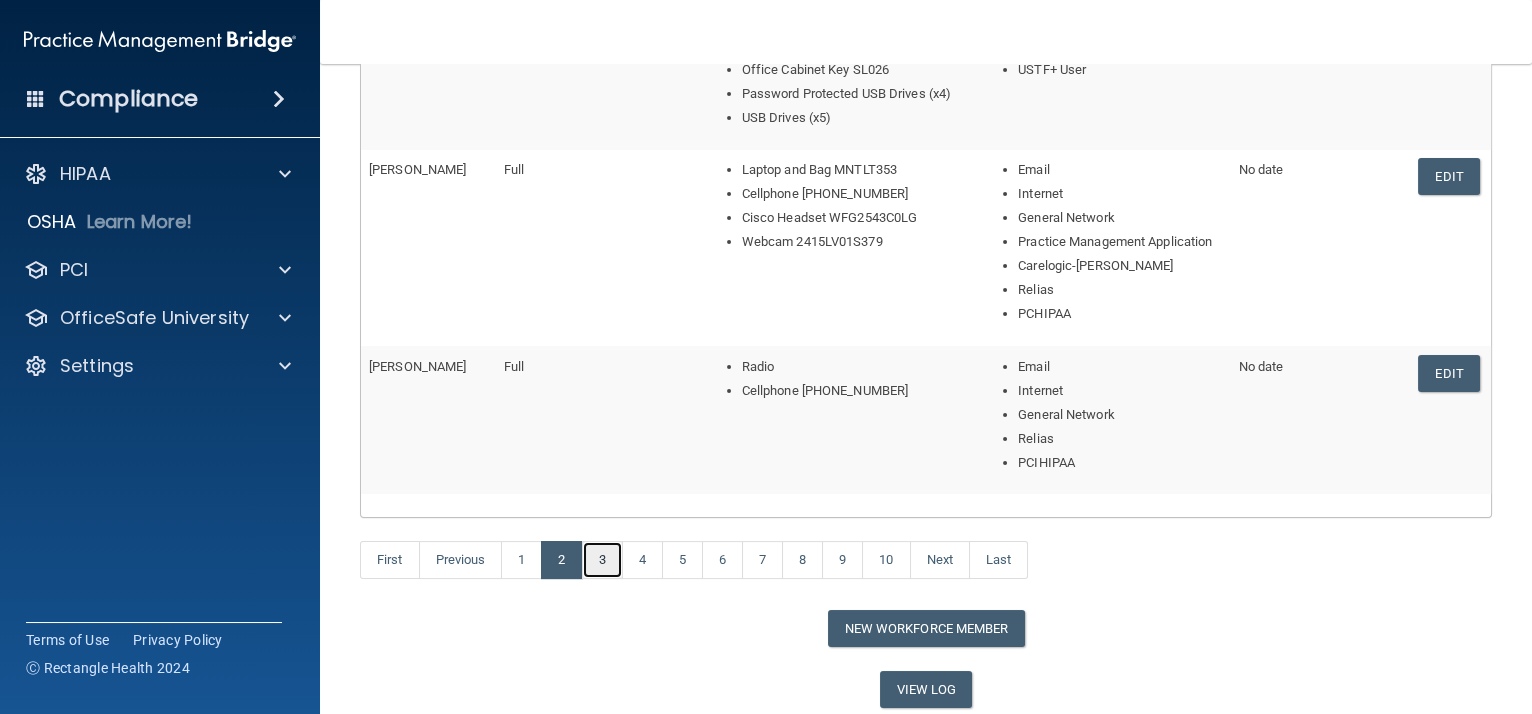 click on "3" at bounding box center (602, 560) 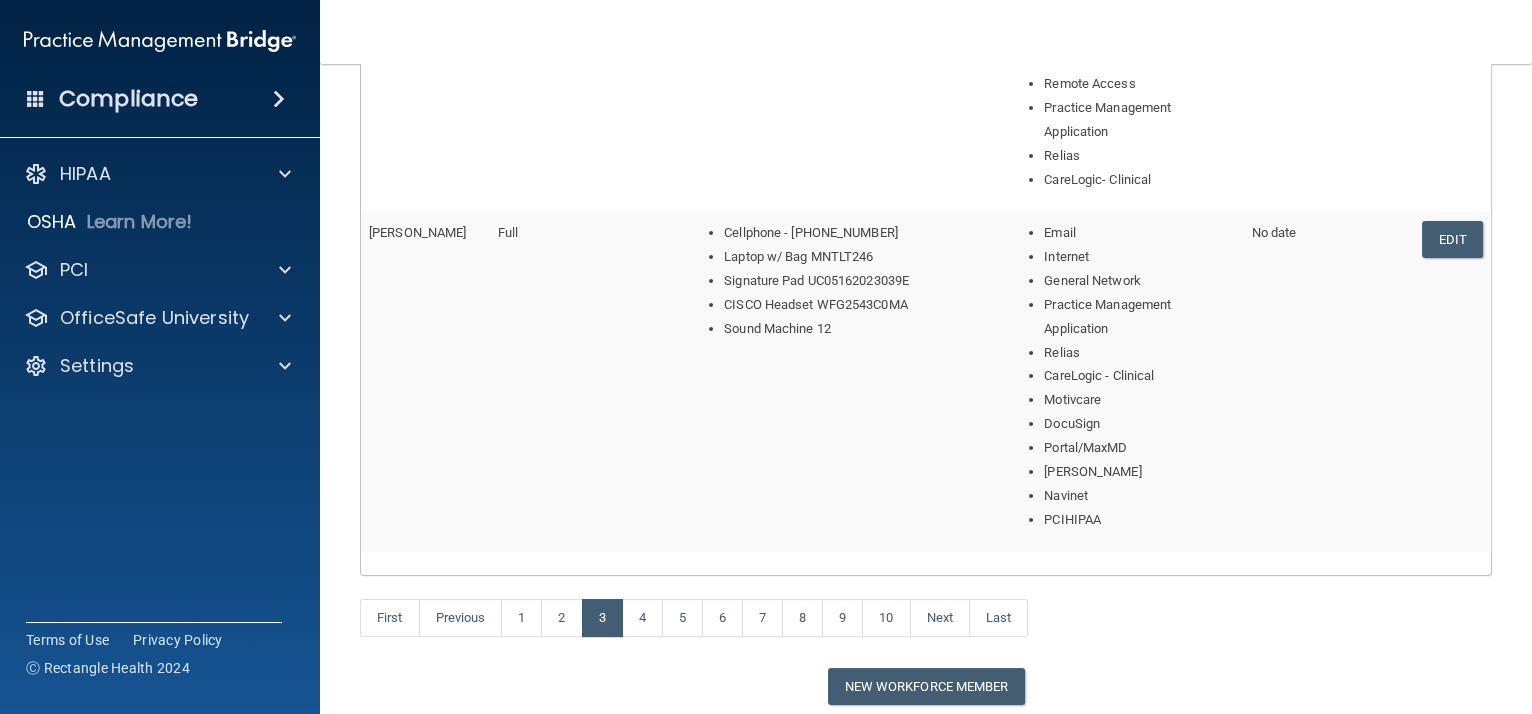 scroll, scrollTop: 1320, scrollLeft: 0, axis: vertical 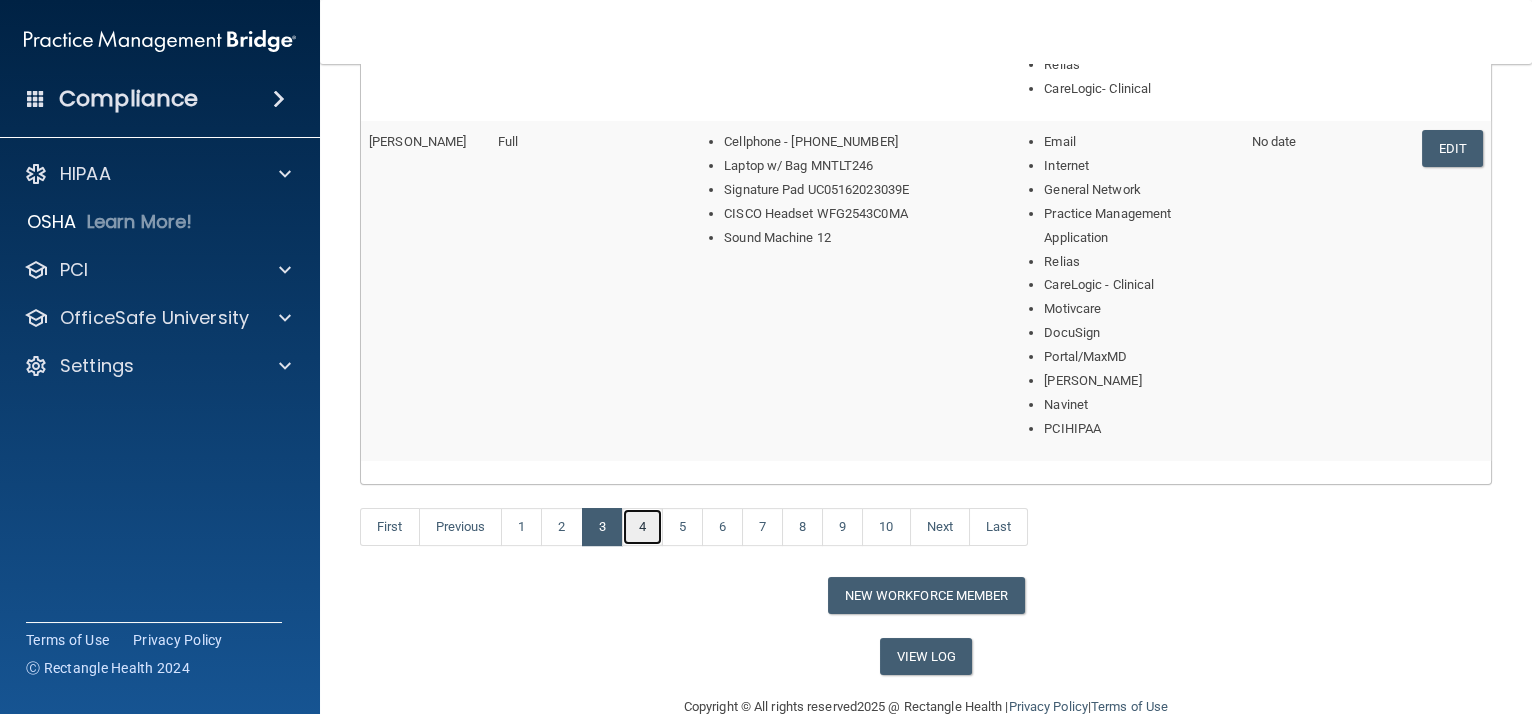 click on "4" at bounding box center [642, 527] 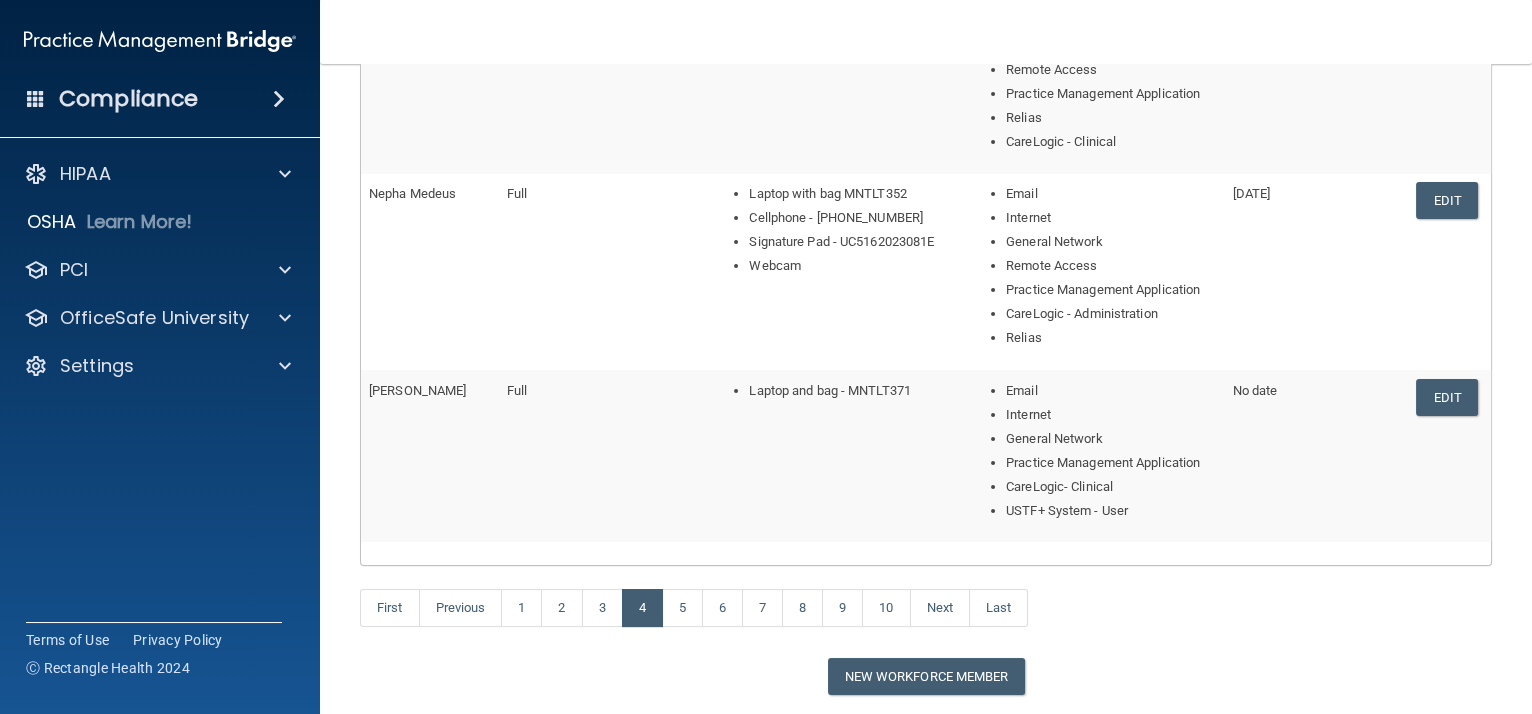 scroll, scrollTop: 901, scrollLeft: 0, axis: vertical 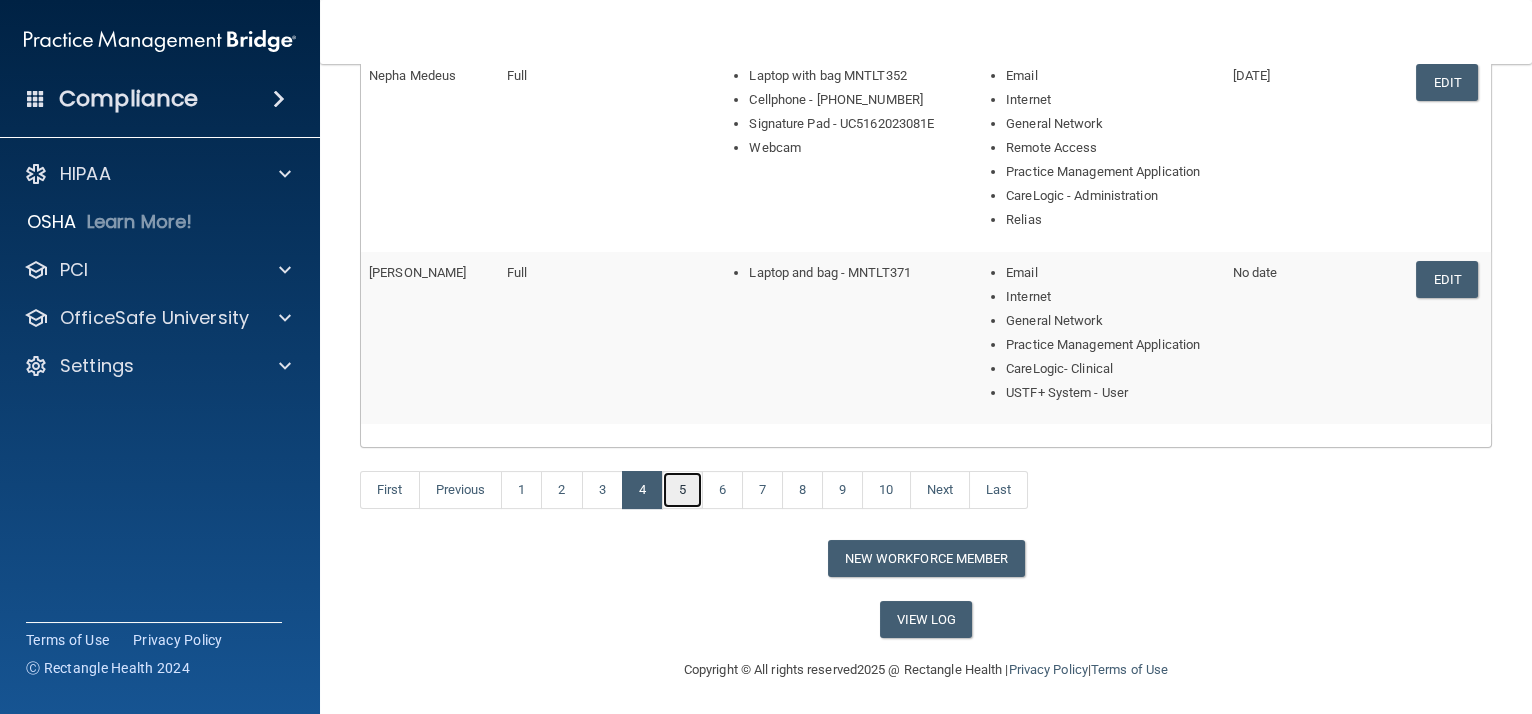 click on "5" at bounding box center [682, 490] 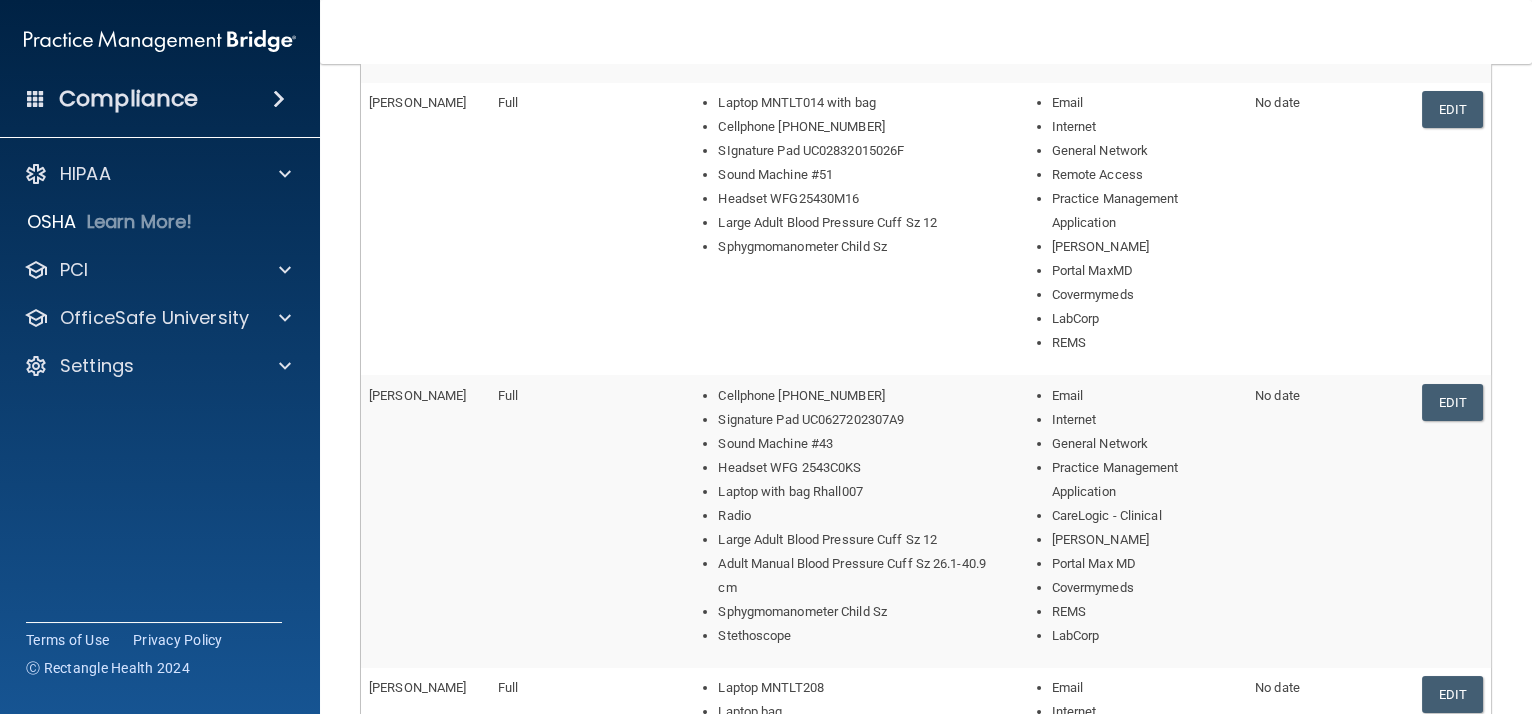 scroll, scrollTop: 1218, scrollLeft: 0, axis: vertical 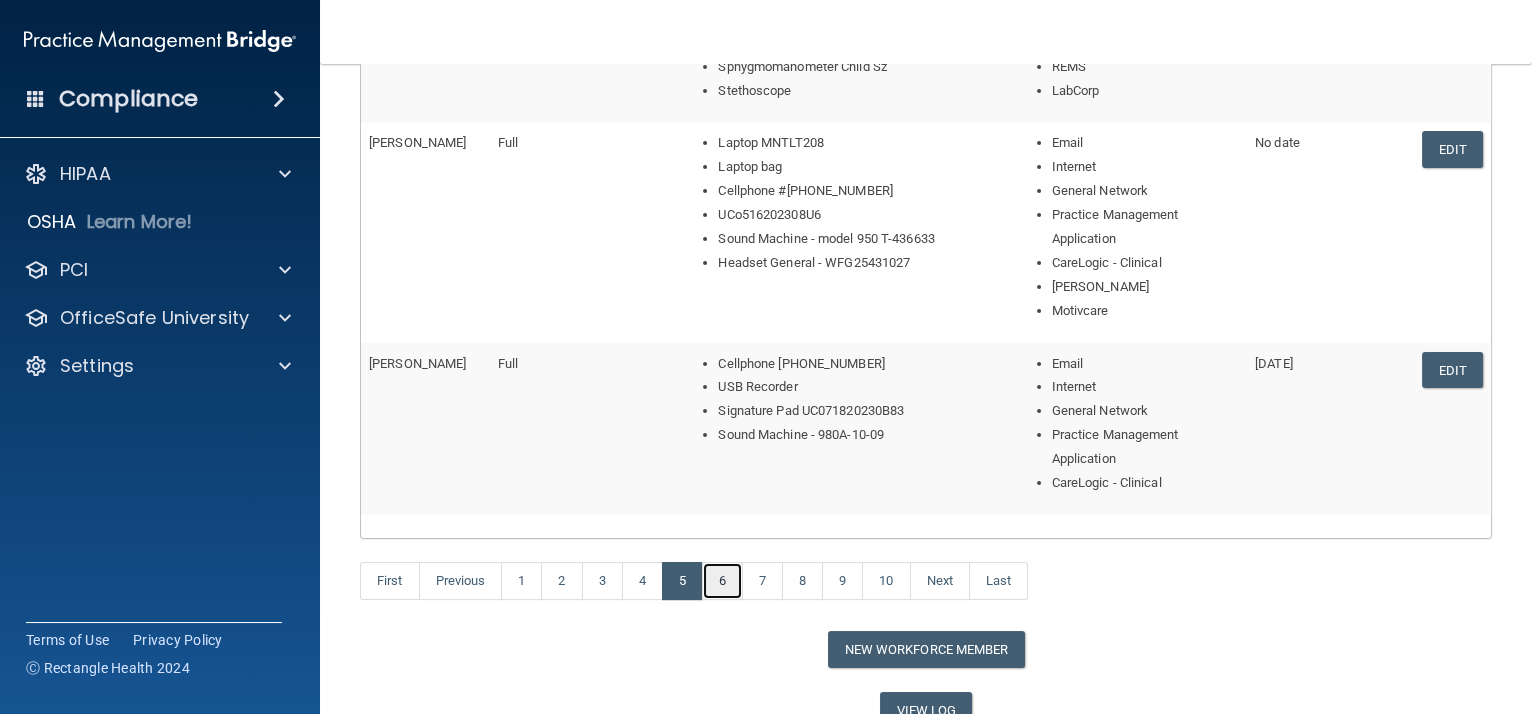 click on "6" at bounding box center [722, 581] 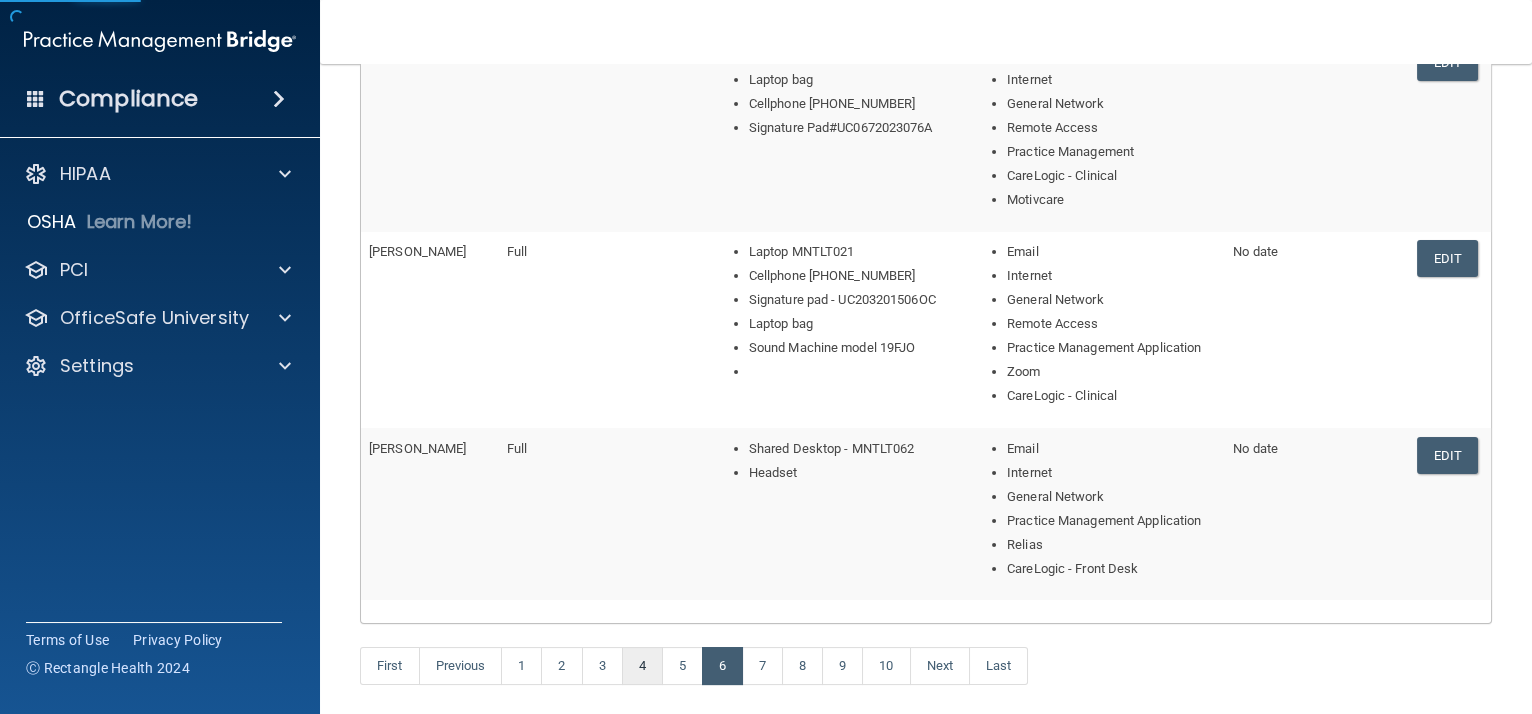 scroll, scrollTop: 648, scrollLeft: 0, axis: vertical 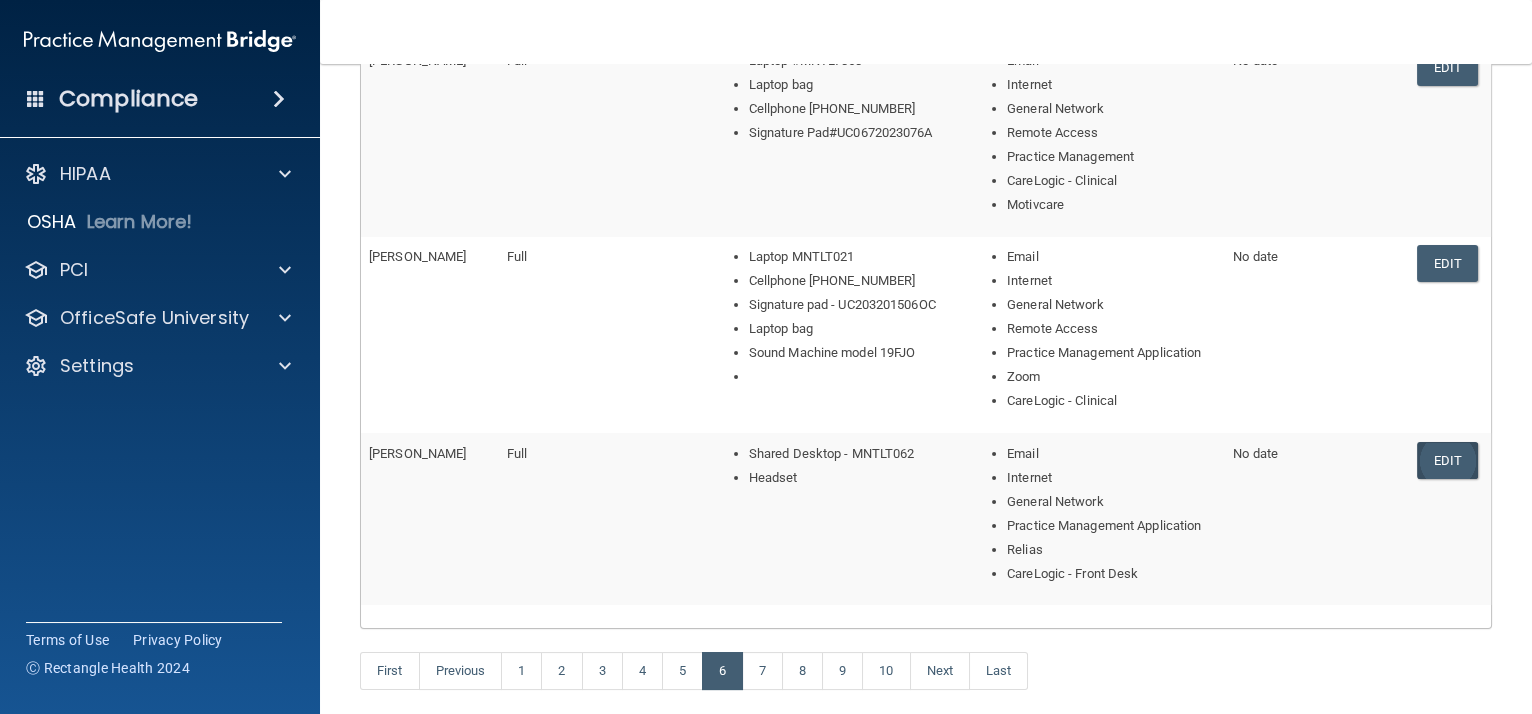 click on "Edit" at bounding box center (1447, 460) 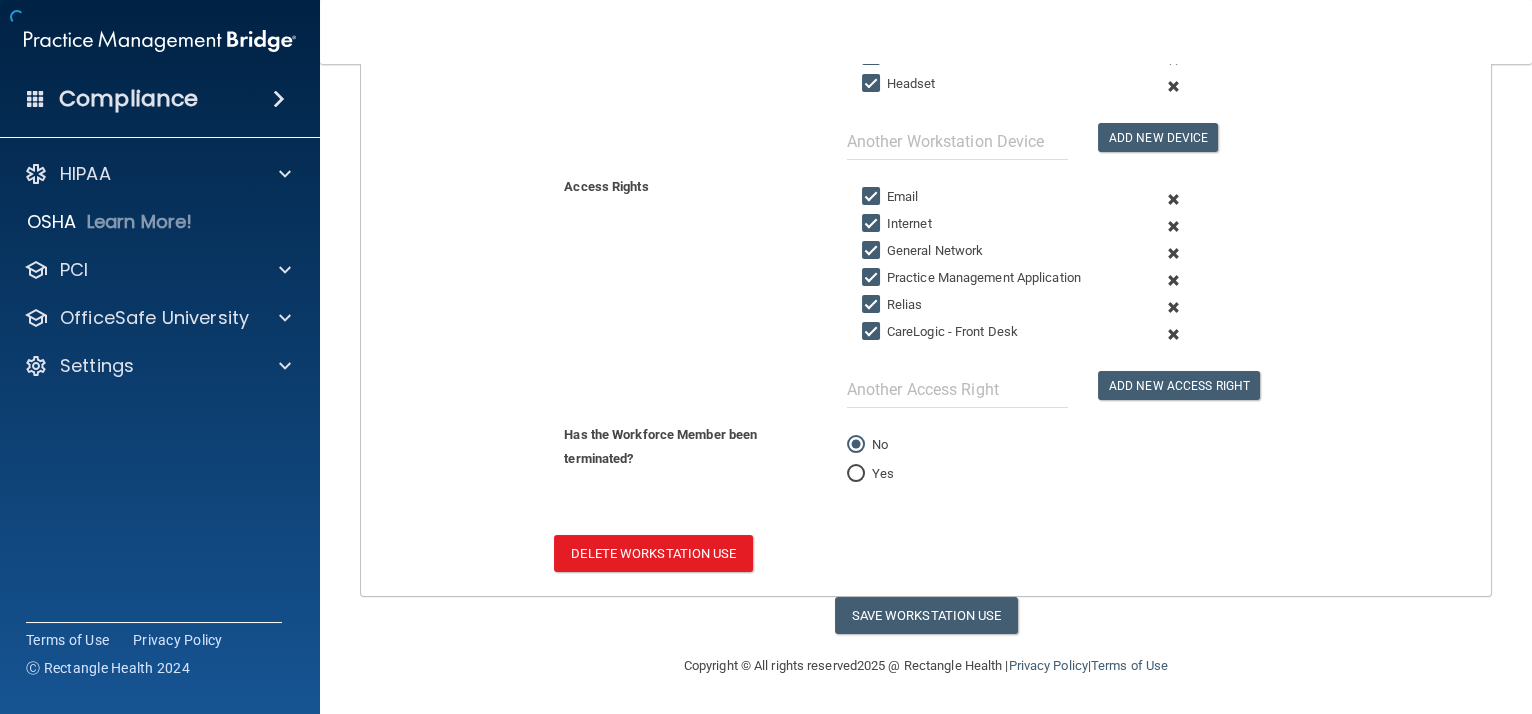 scroll, scrollTop: 468, scrollLeft: 0, axis: vertical 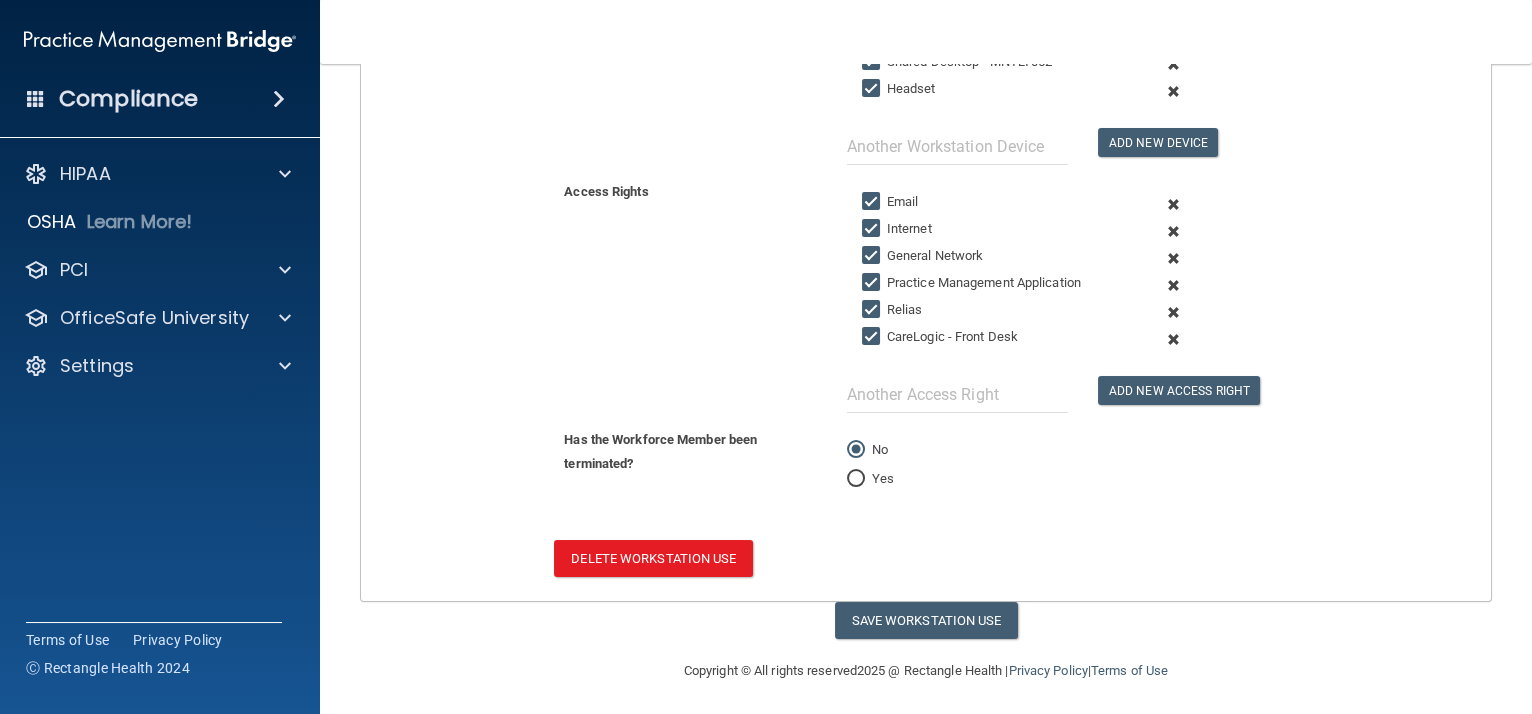click on "Yes" at bounding box center [856, 479] 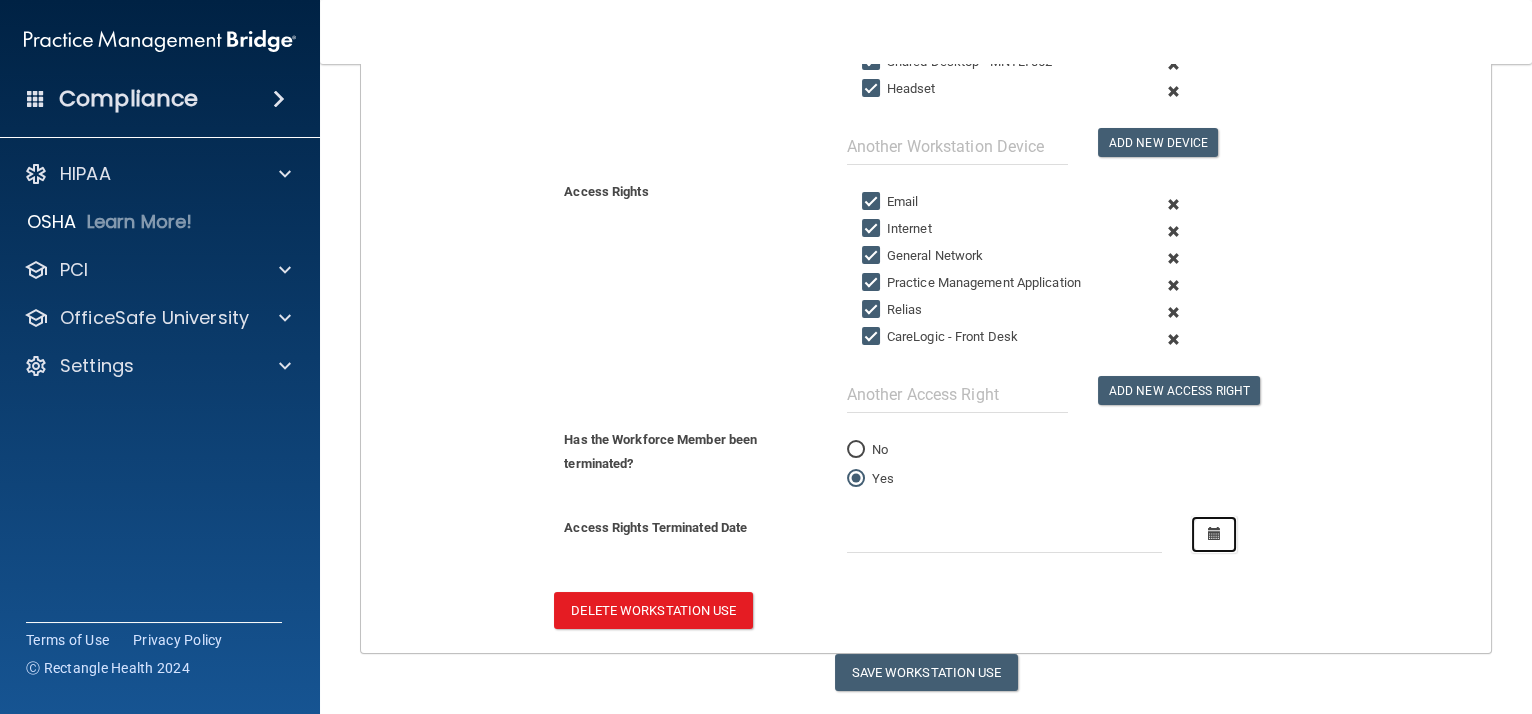 click at bounding box center (1214, 534) 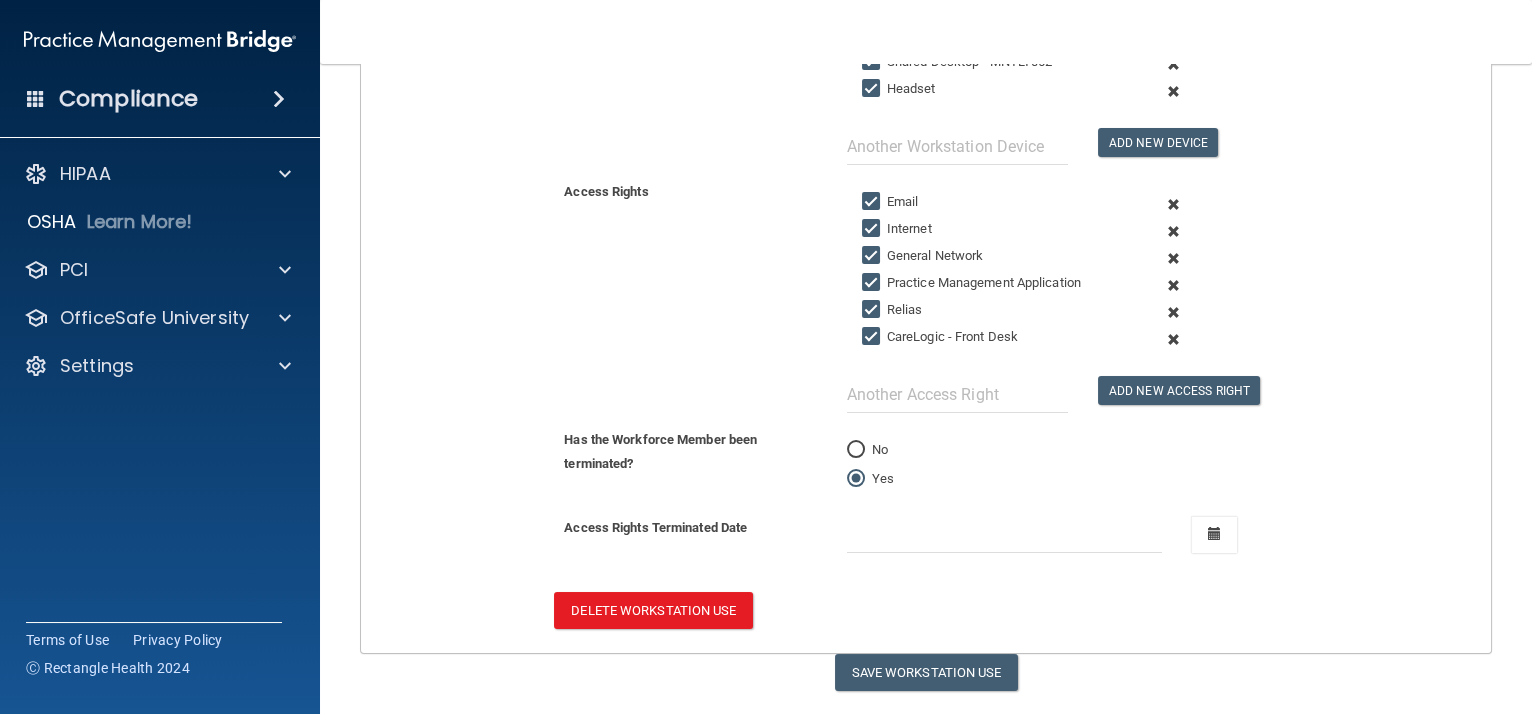 scroll, scrollTop: 535, scrollLeft: 0, axis: vertical 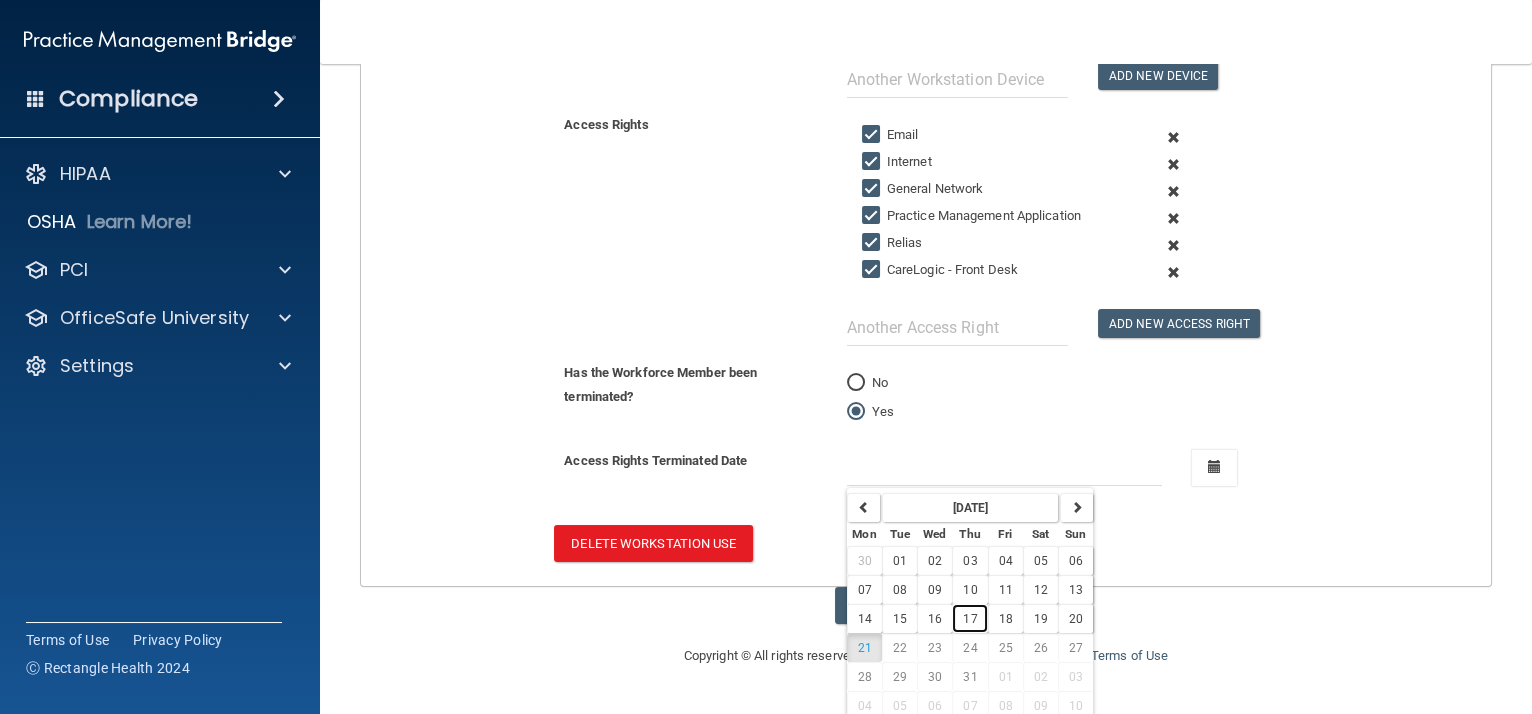 click on "17" at bounding box center (969, 618) 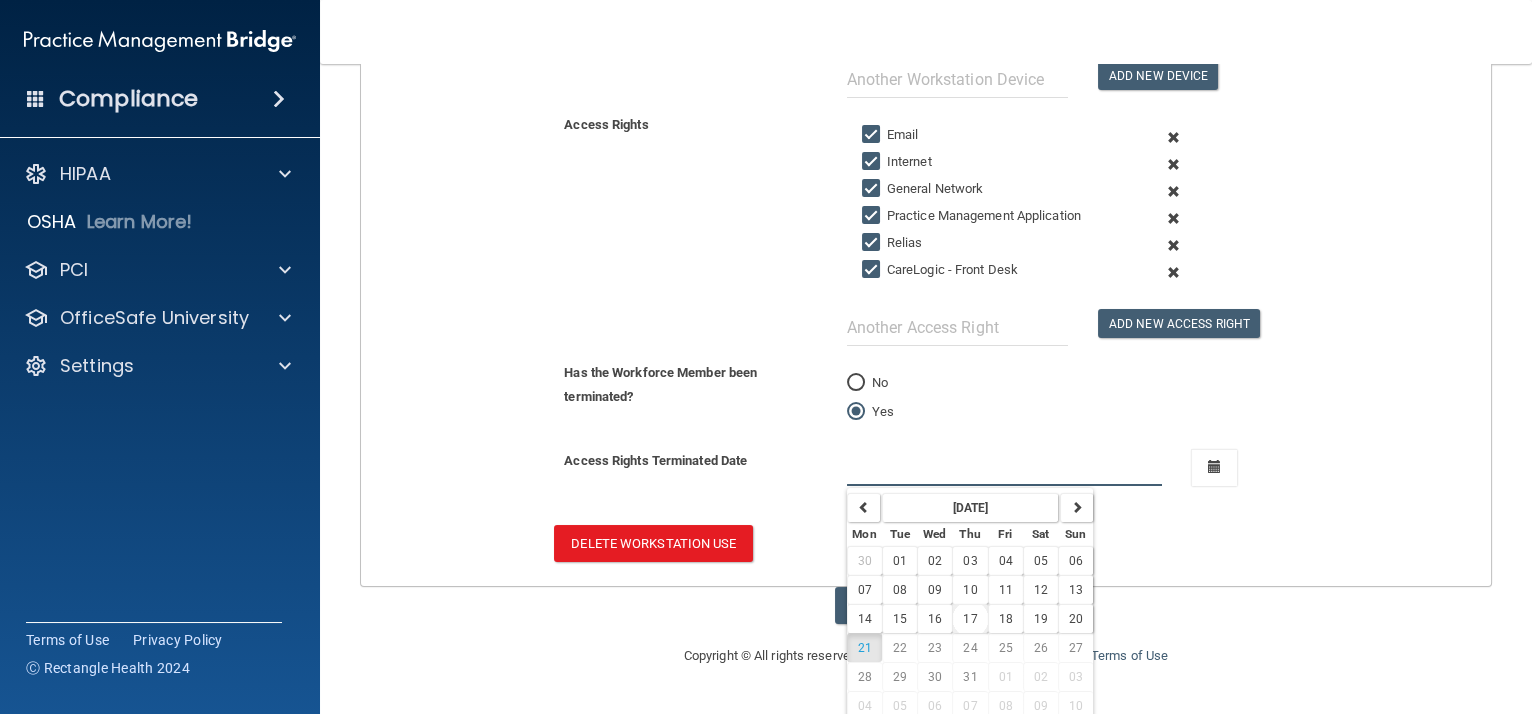 type on "[DATE]" 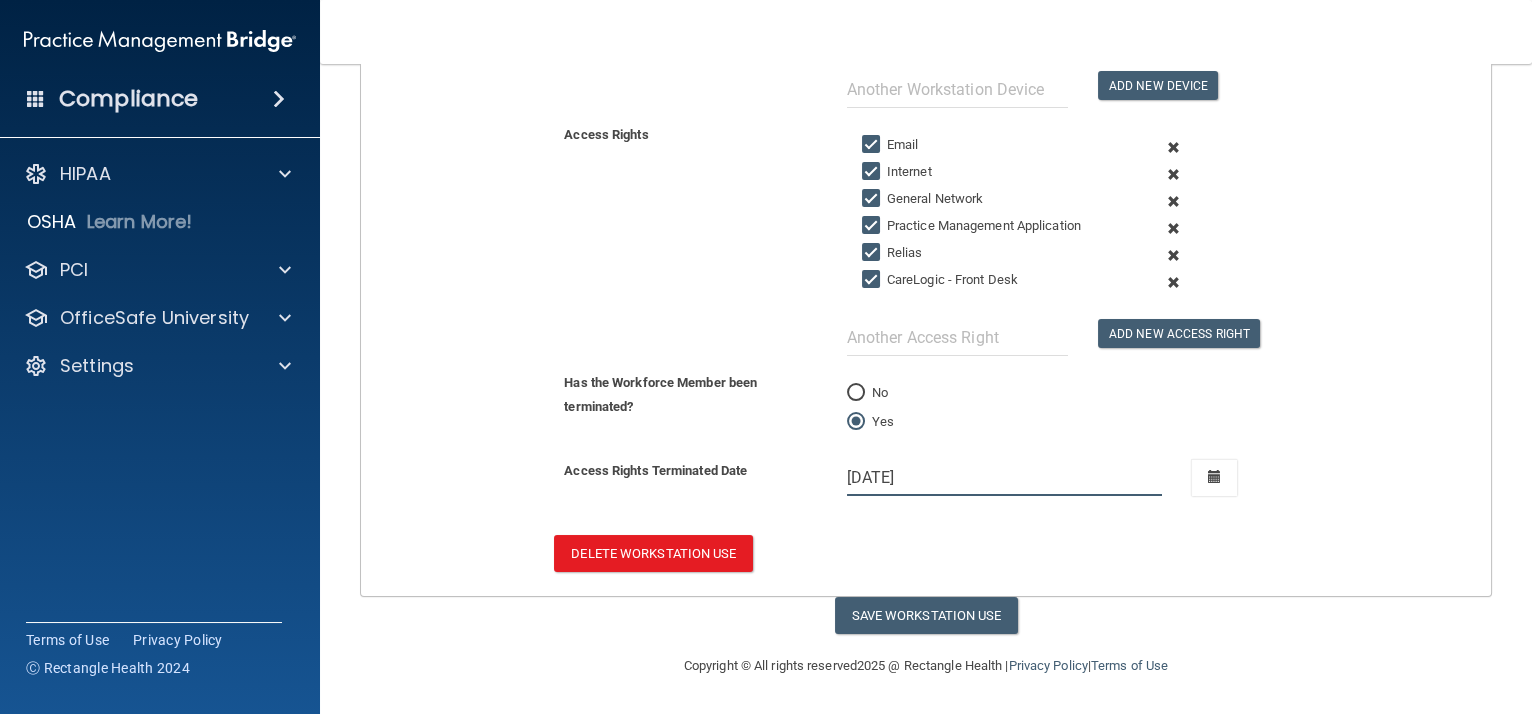 scroll, scrollTop: 520, scrollLeft: 0, axis: vertical 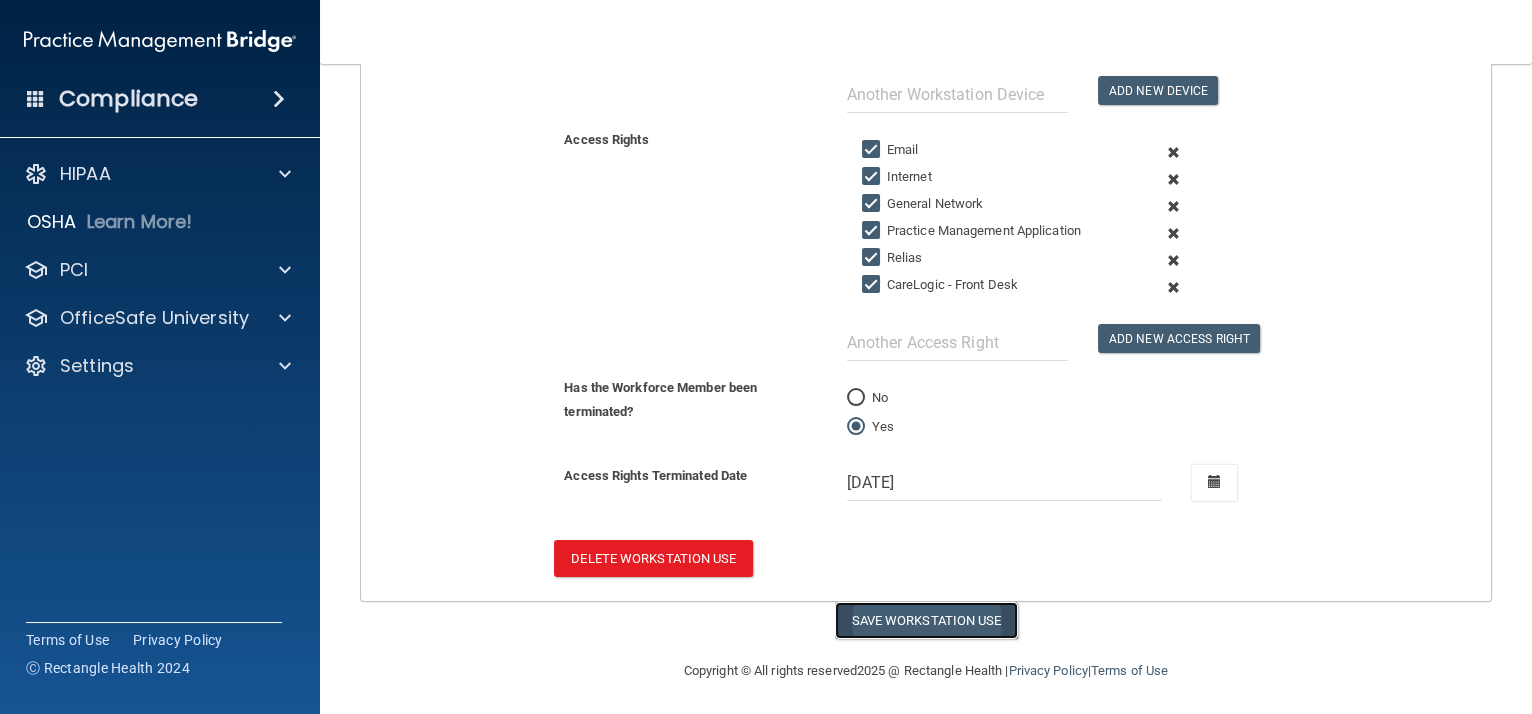 click on "Save Workstation Use" at bounding box center (926, 620) 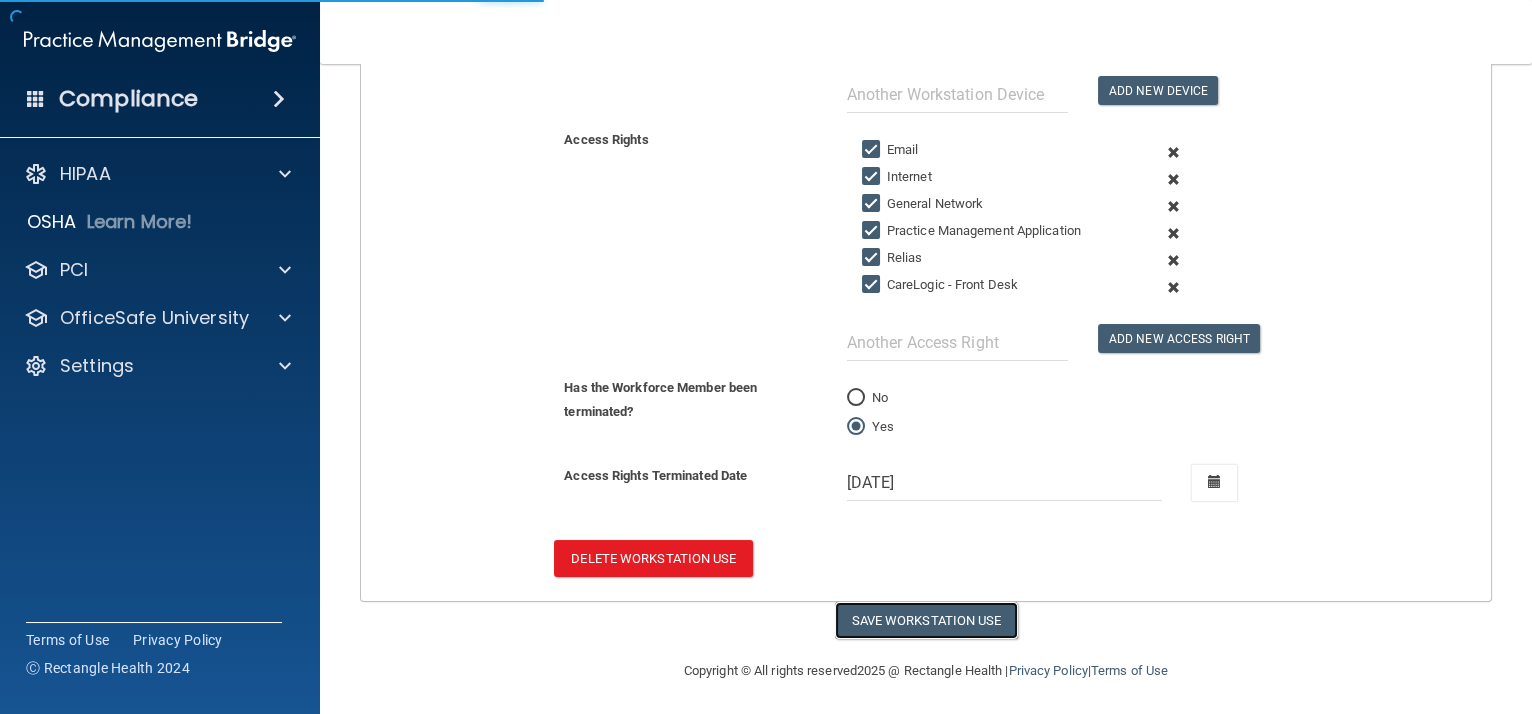 select on "? string:Full ?" 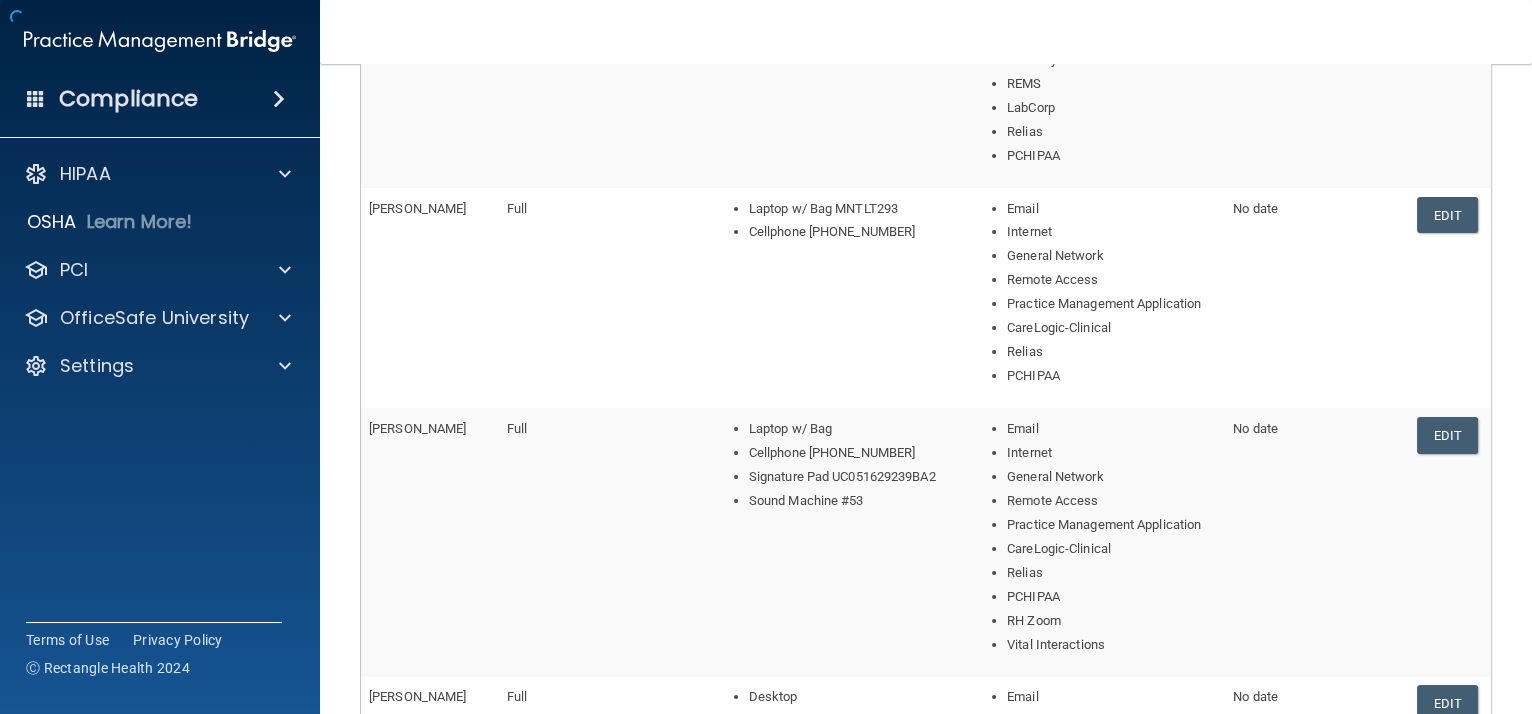 scroll, scrollTop: 1149, scrollLeft: 0, axis: vertical 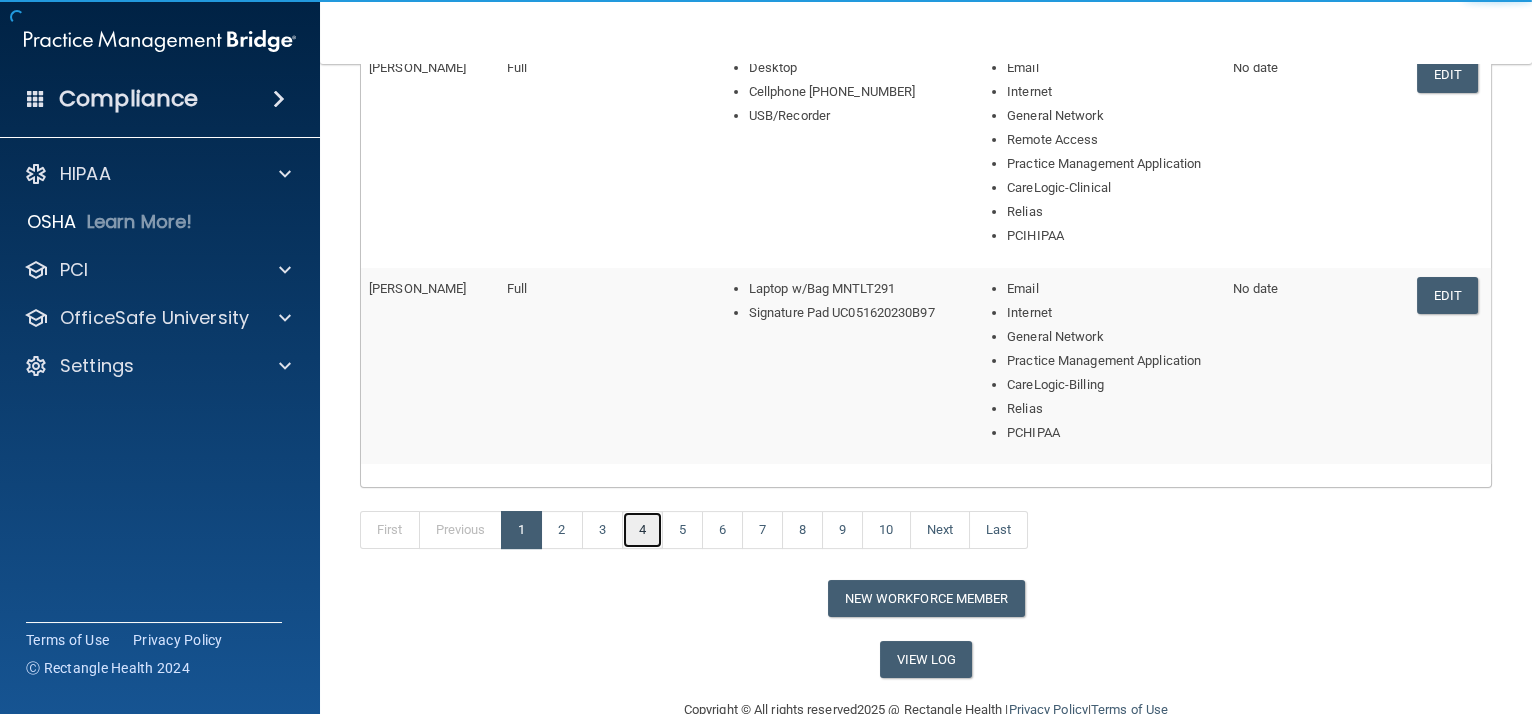 click on "4" at bounding box center [642, 530] 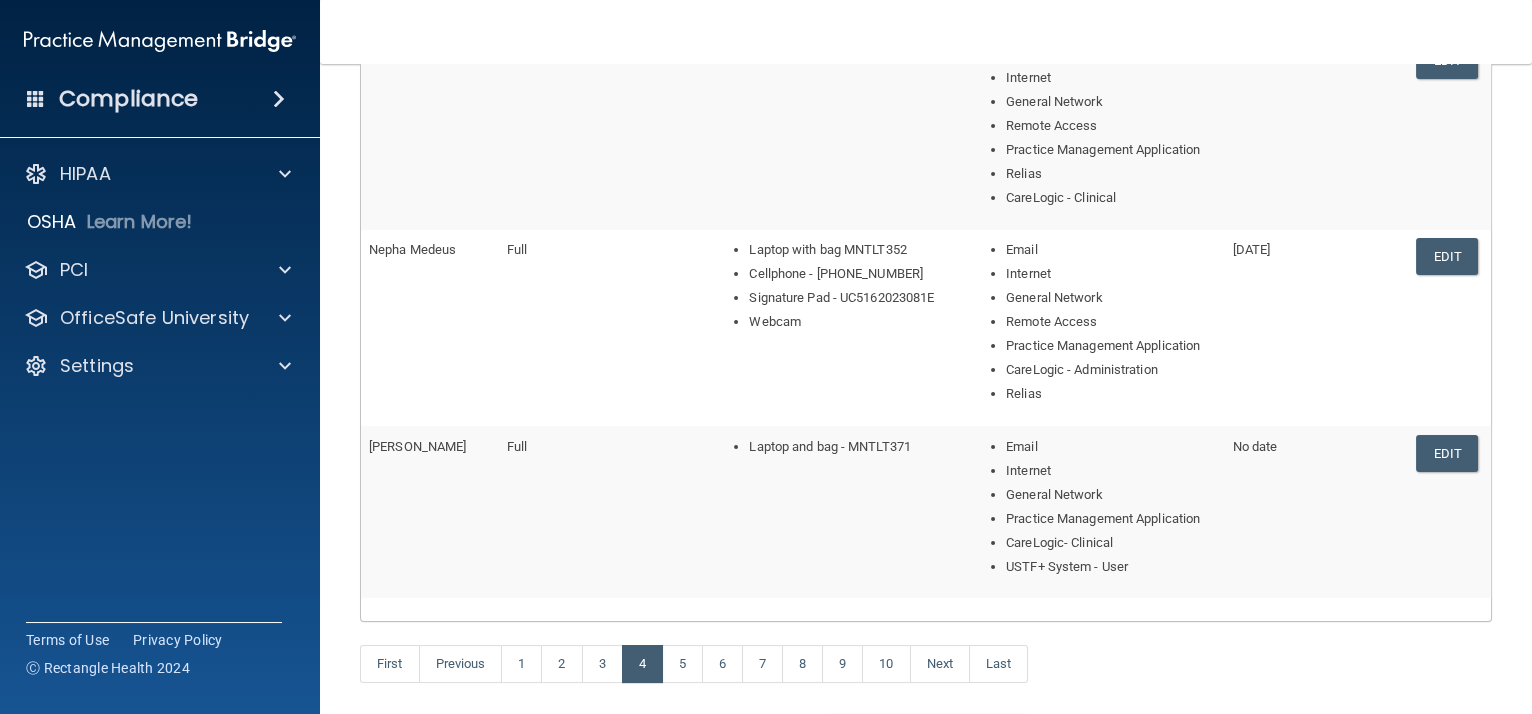scroll, scrollTop: 818, scrollLeft: 0, axis: vertical 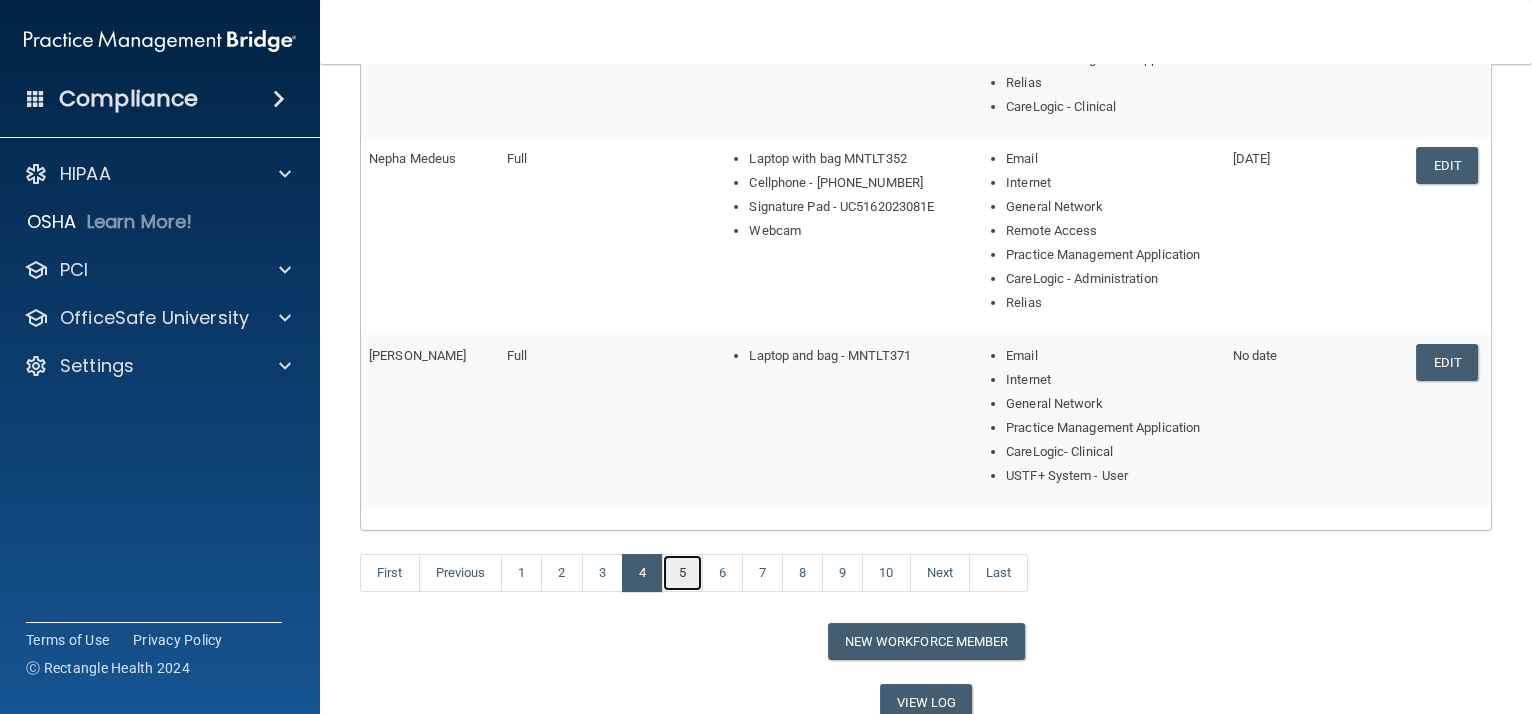 click on "5" at bounding box center [682, 573] 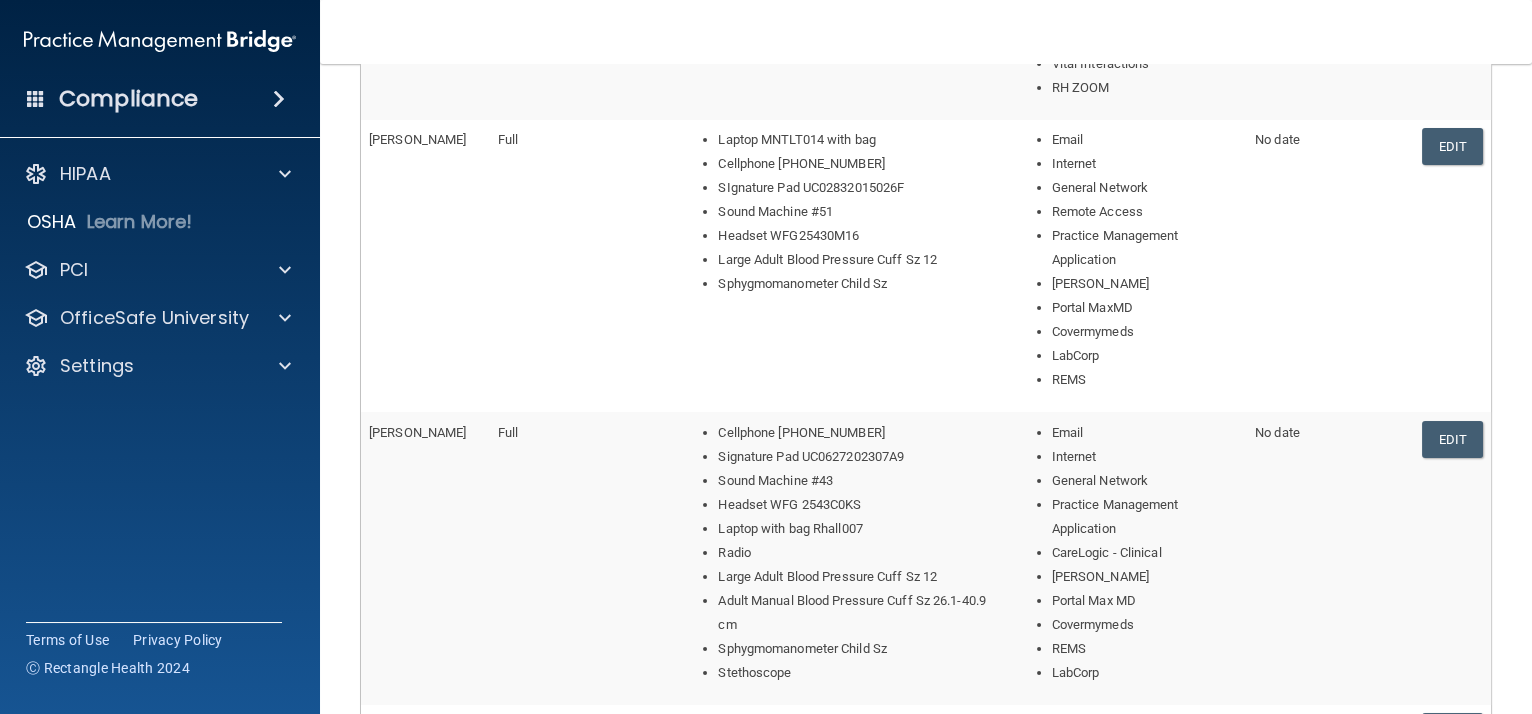 scroll, scrollTop: 1181, scrollLeft: 0, axis: vertical 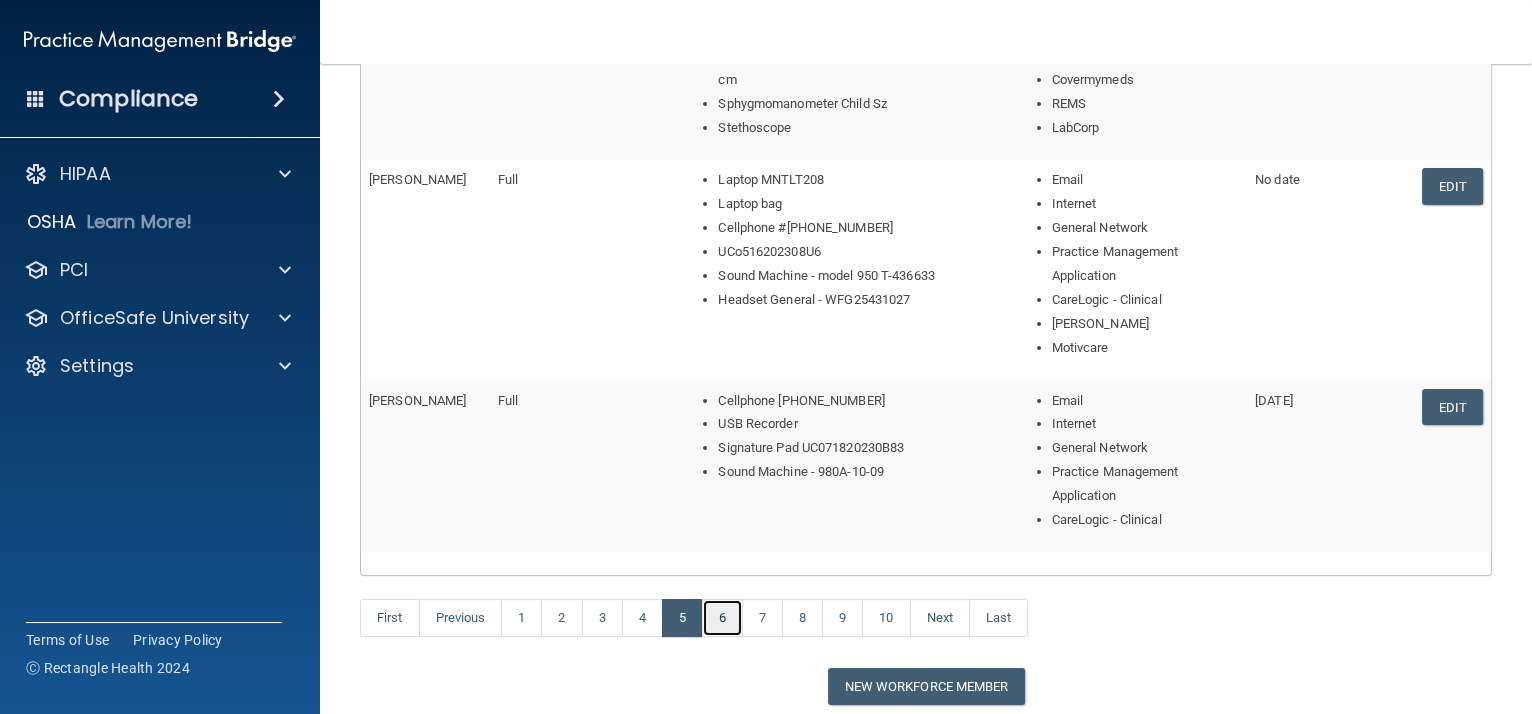 click on "6" at bounding box center [722, 618] 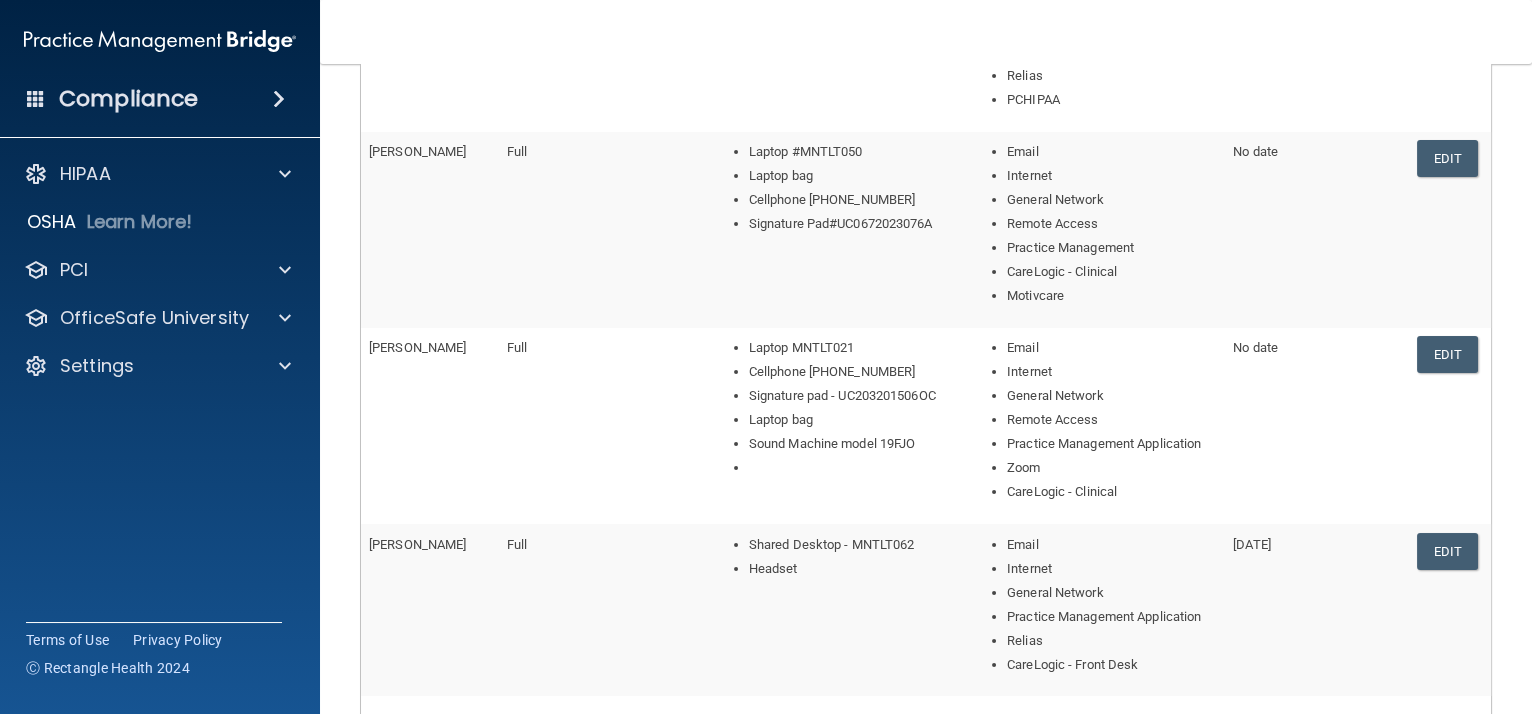 scroll, scrollTop: 830, scrollLeft: 0, axis: vertical 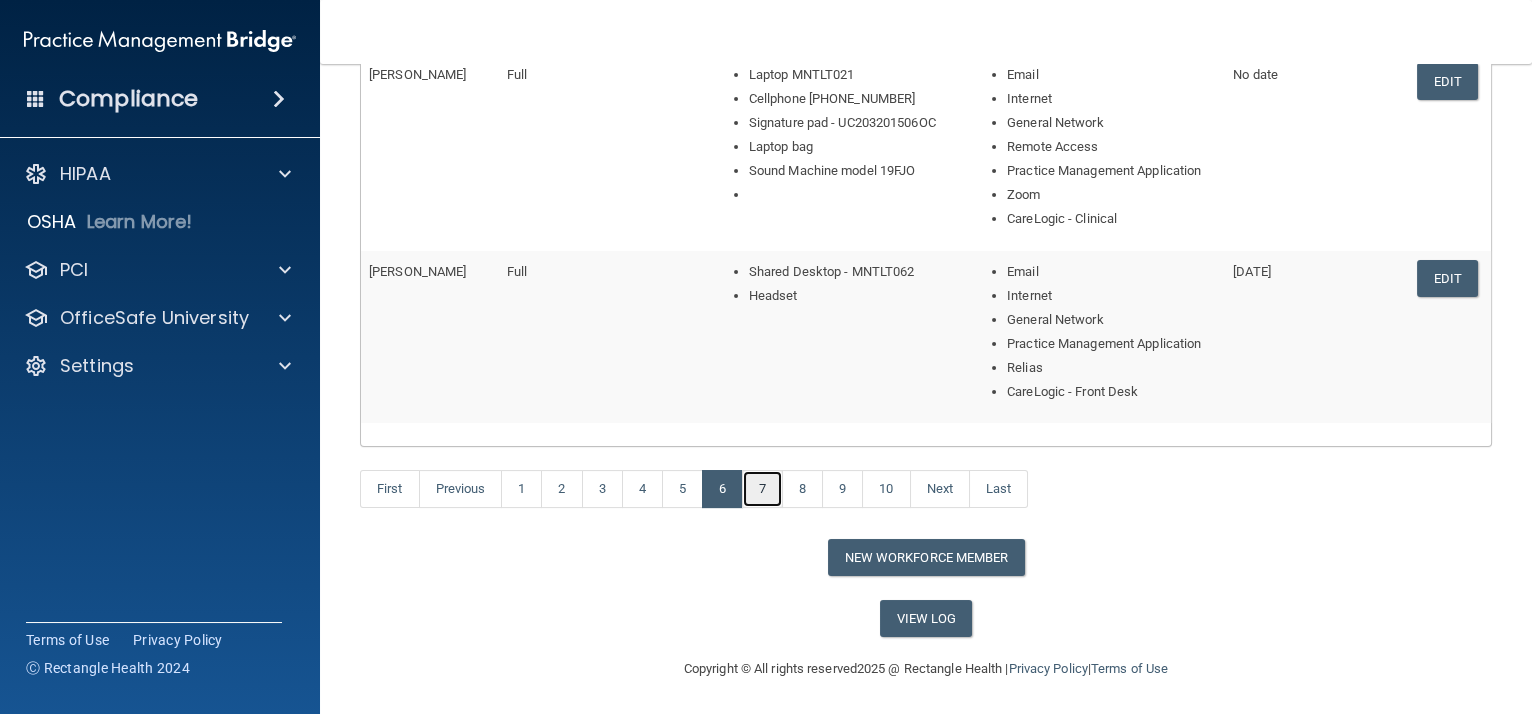 click on "7" at bounding box center [762, 489] 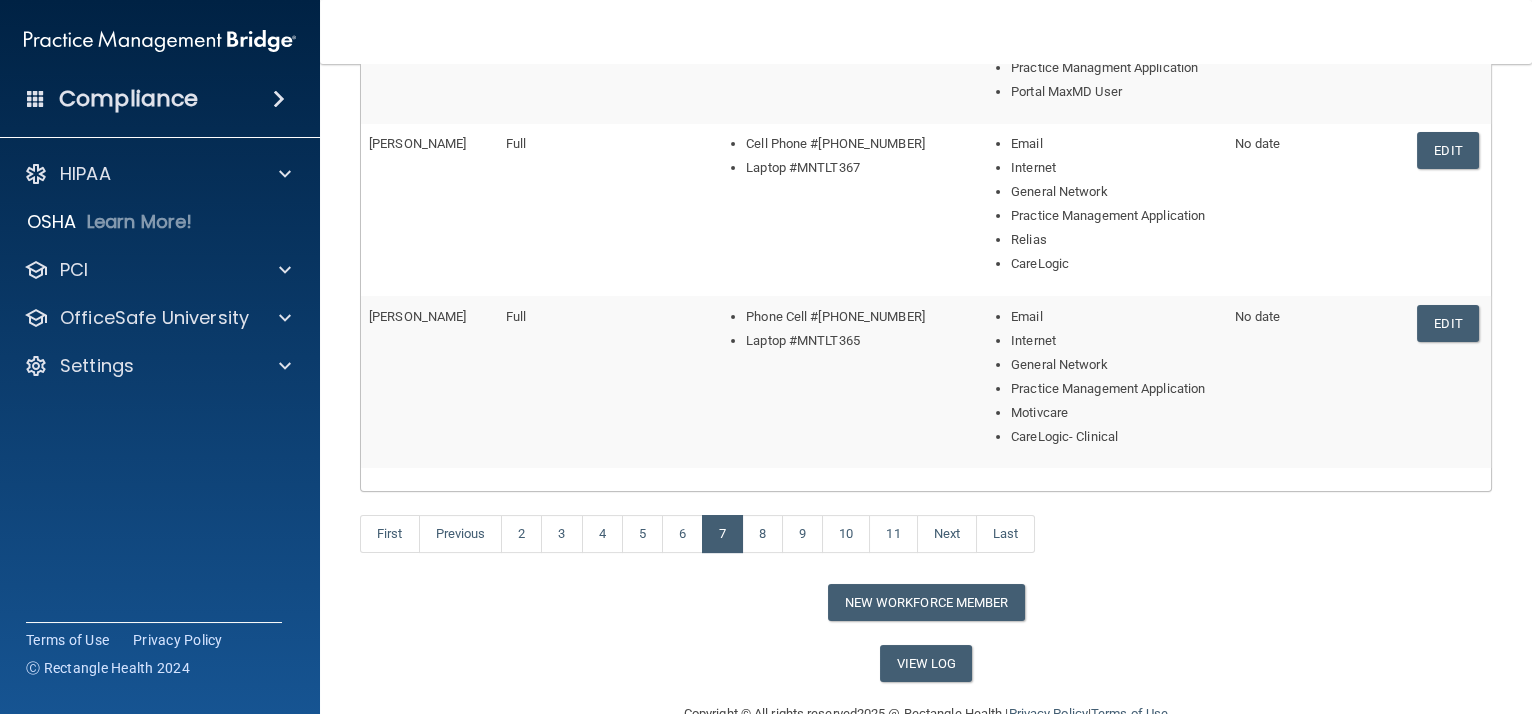 scroll, scrollTop: 854, scrollLeft: 0, axis: vertical 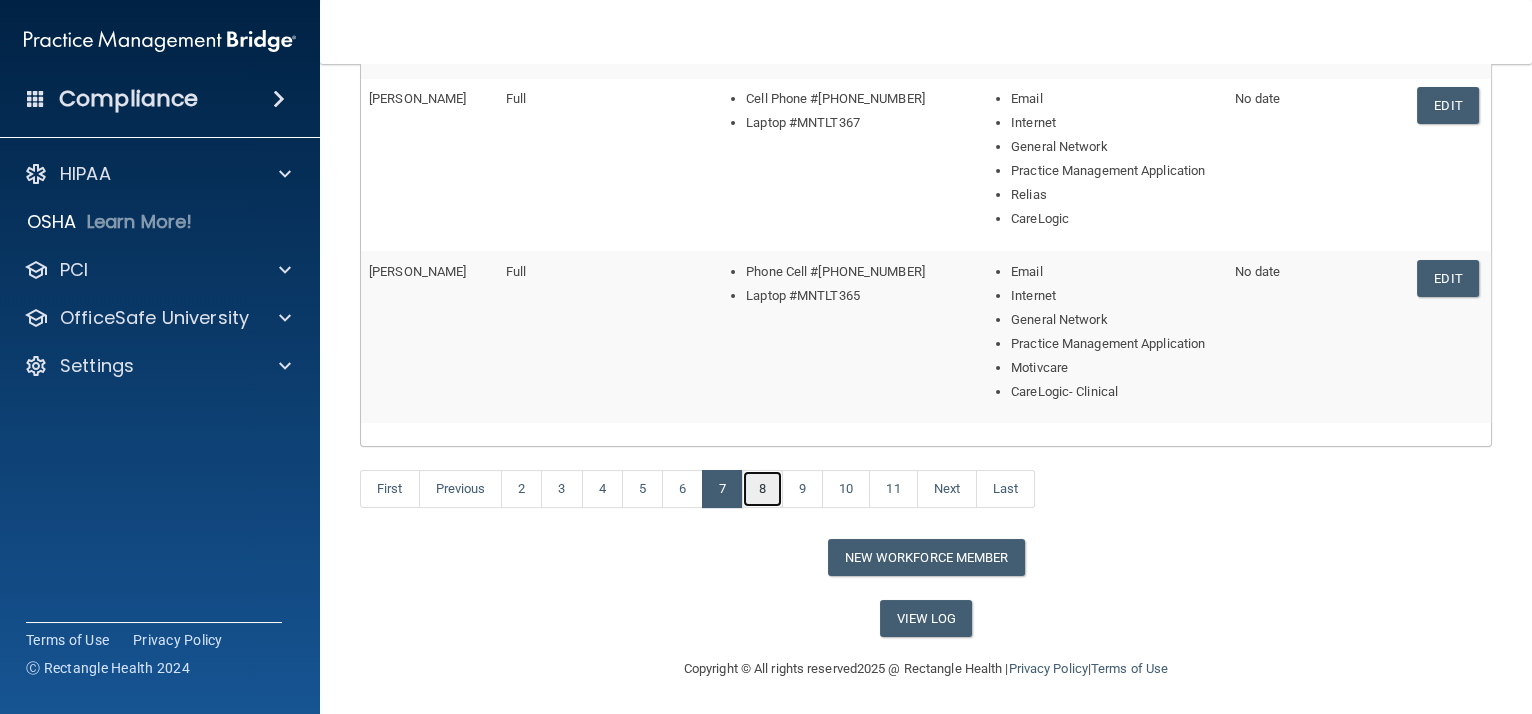 click on "8" at bounding box center [762, 489] 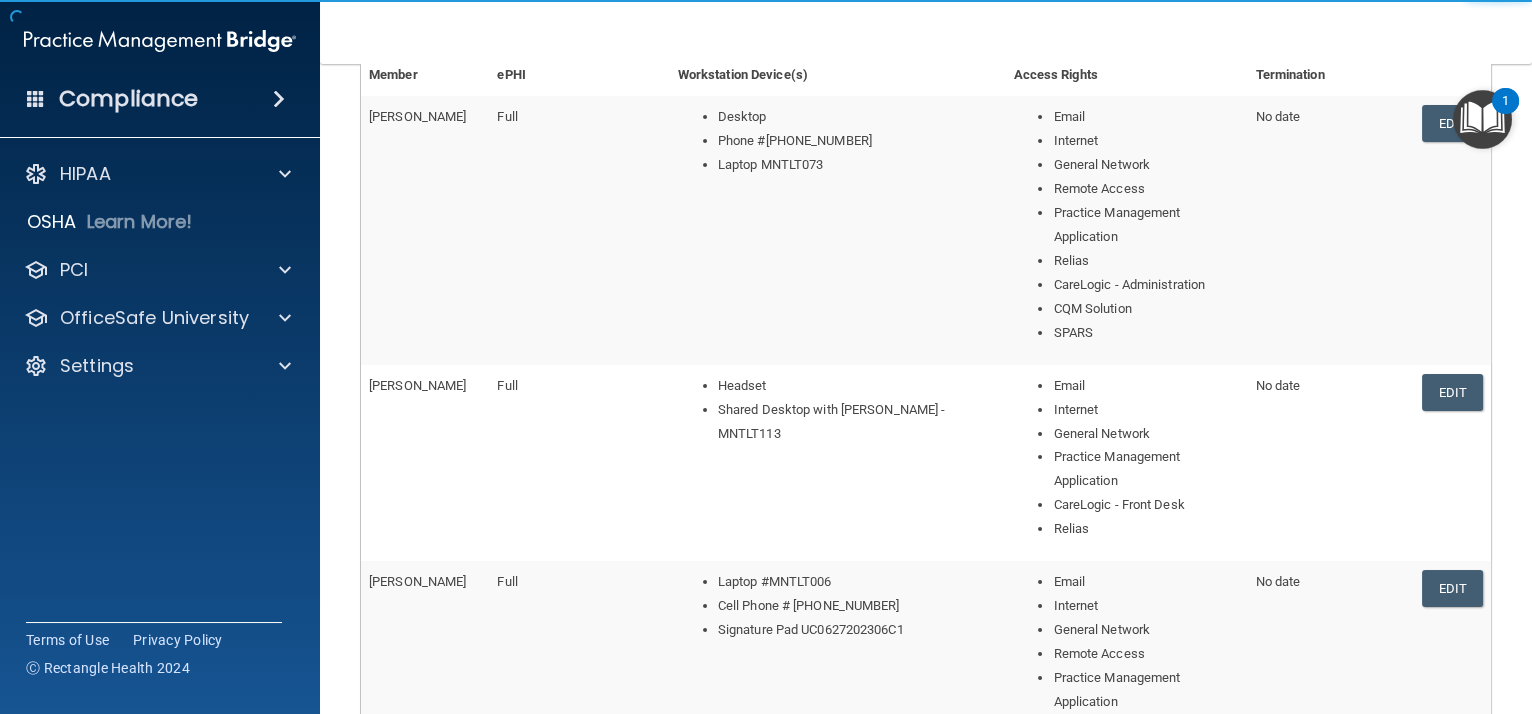 scroll, scrollTop: 363, scrollLeft: 0, axis: vertical 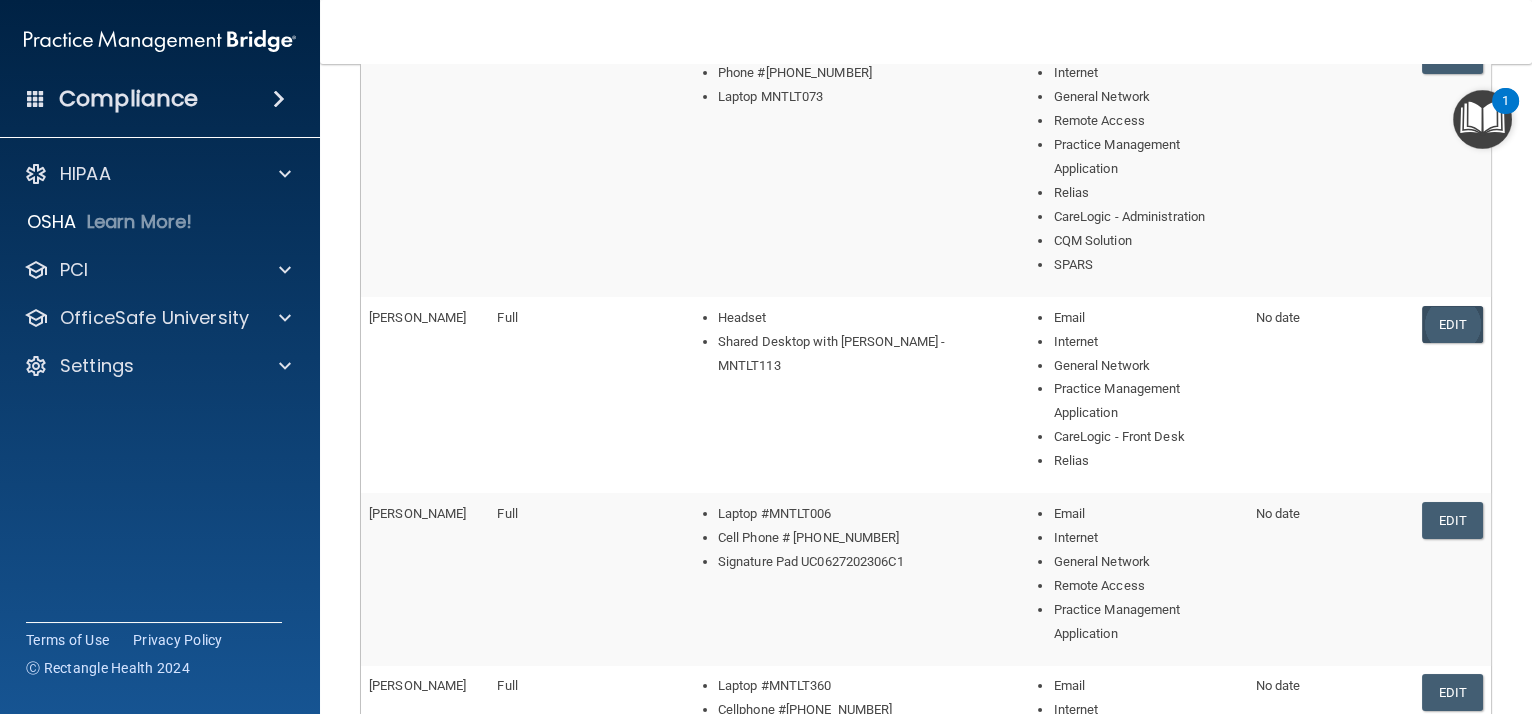 click on "Edit" at bounding box center [1452, 324] 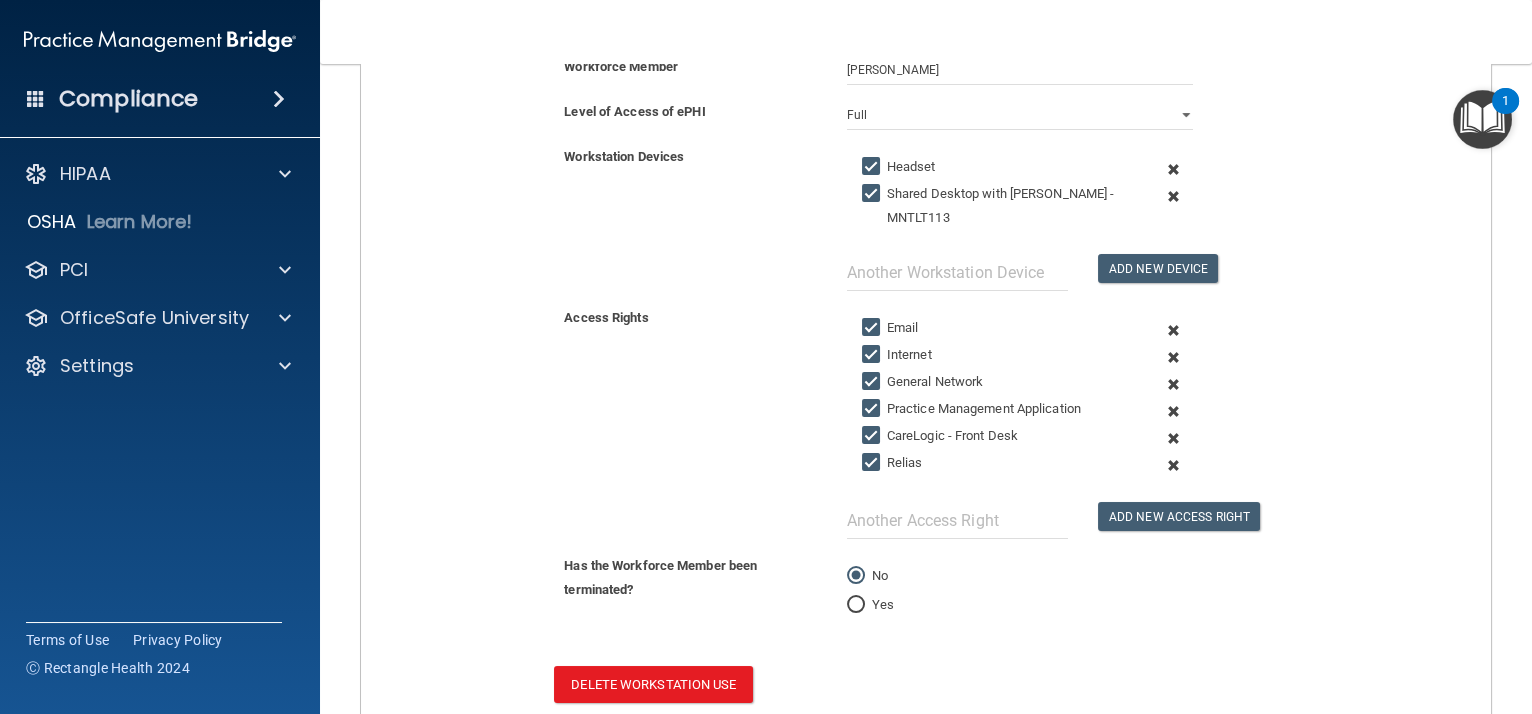 click on "Yes" at bounding box center (856, 605) 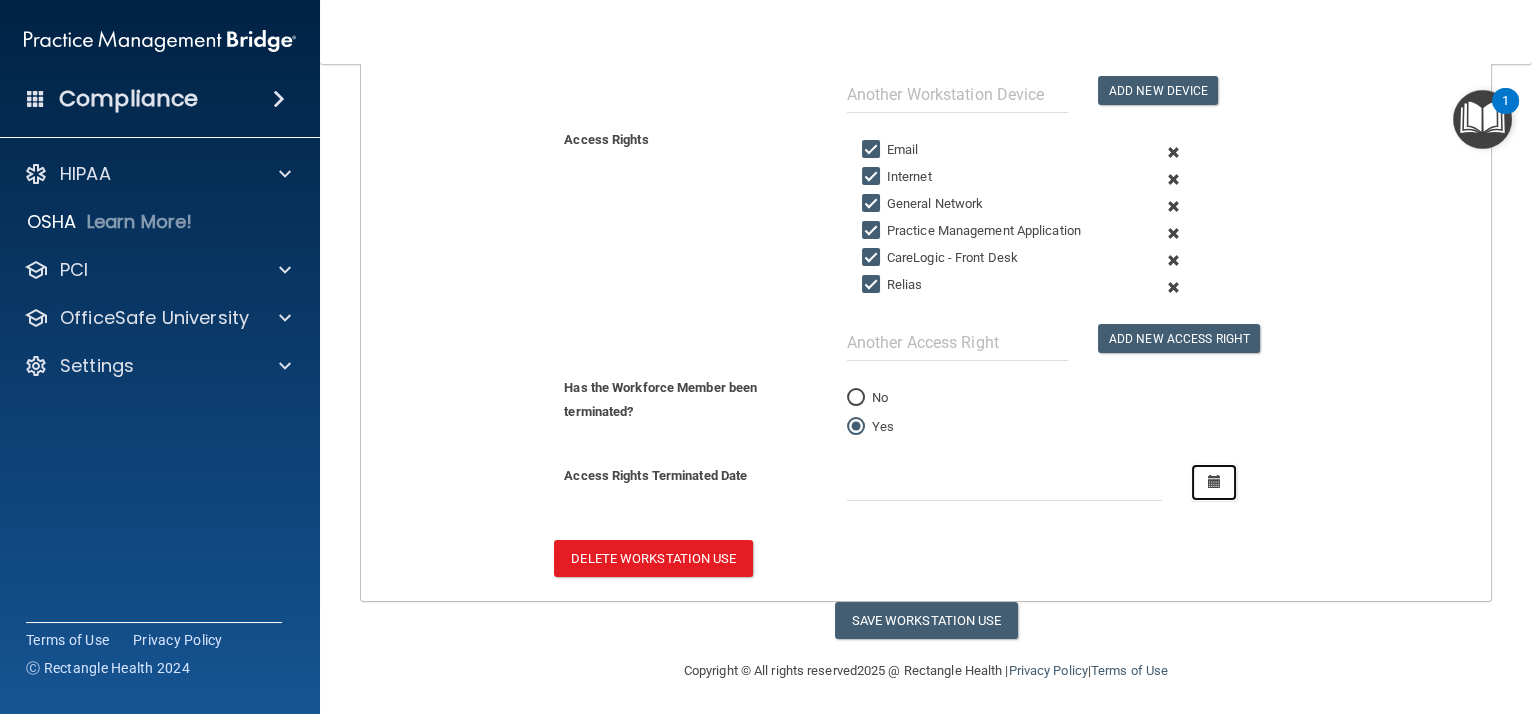 click at bounding box center [1214, 481] 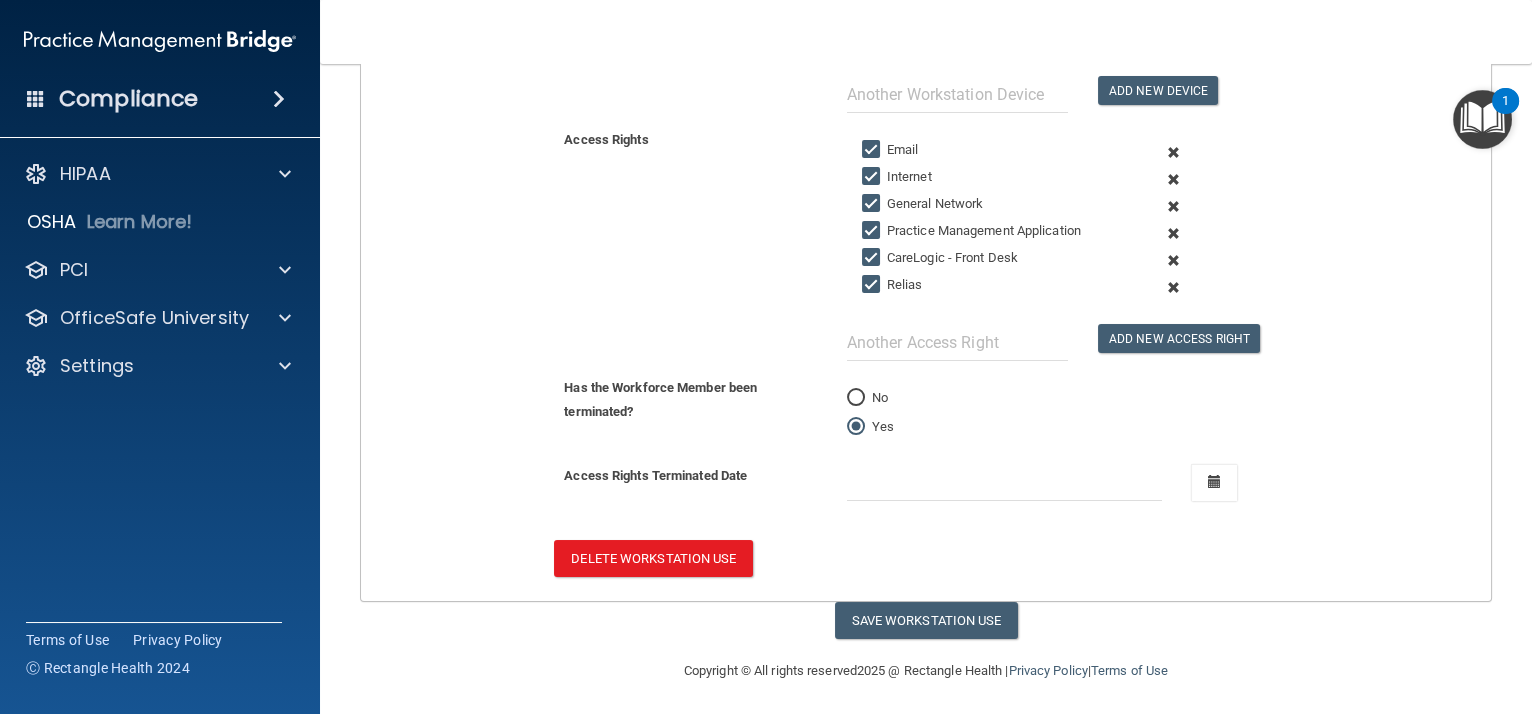 scroll, scrollTop: 557, scrollLeft: 0, axis: vertical 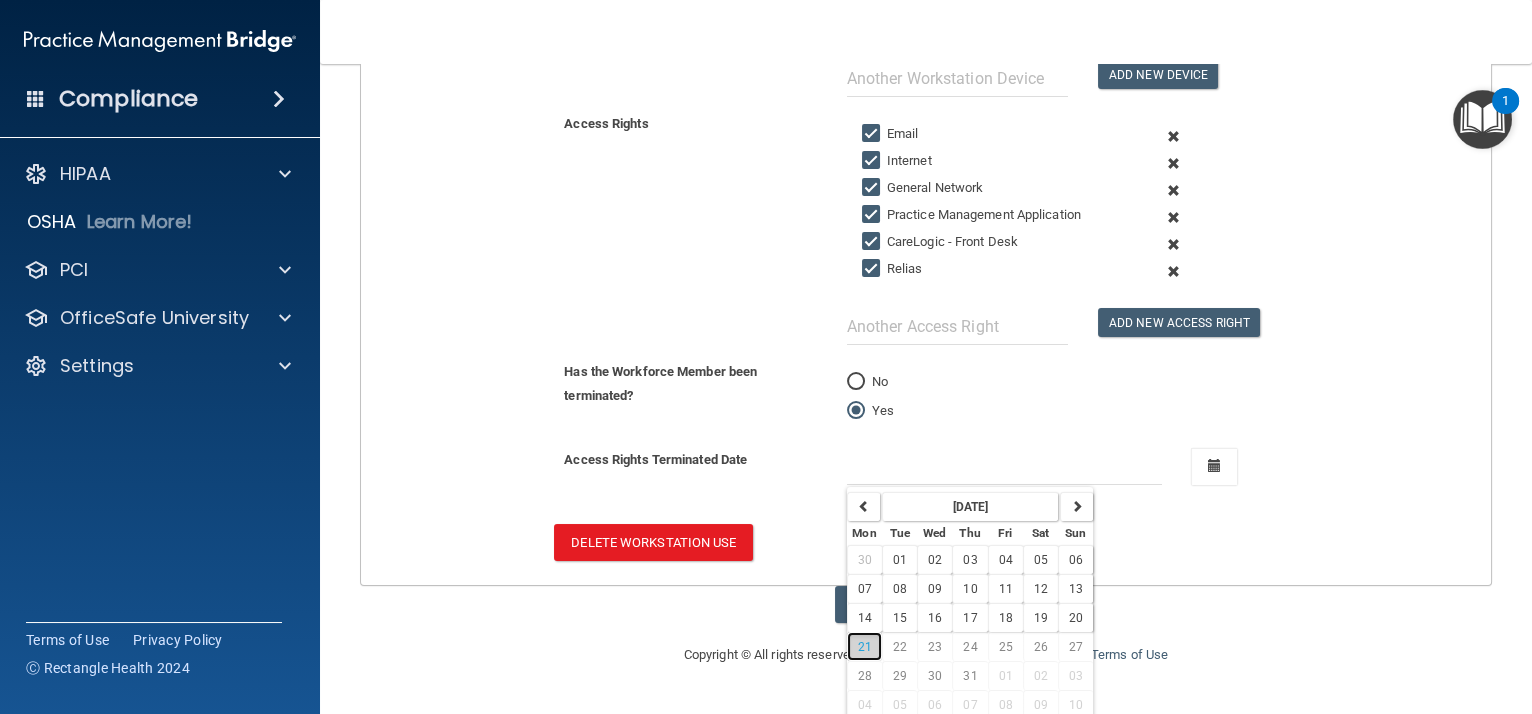 click on "21" at bounding box center (865, 647) 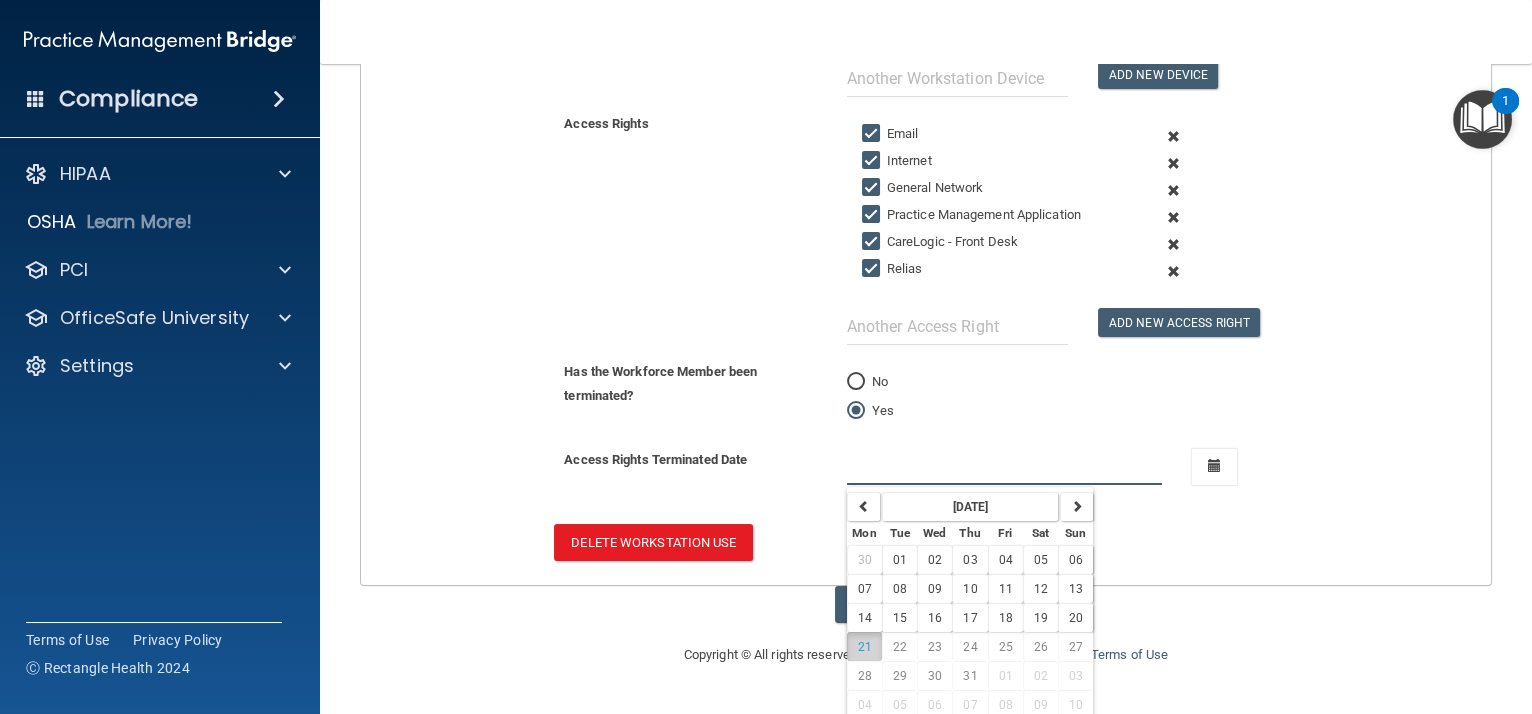 type on "[DATE]" 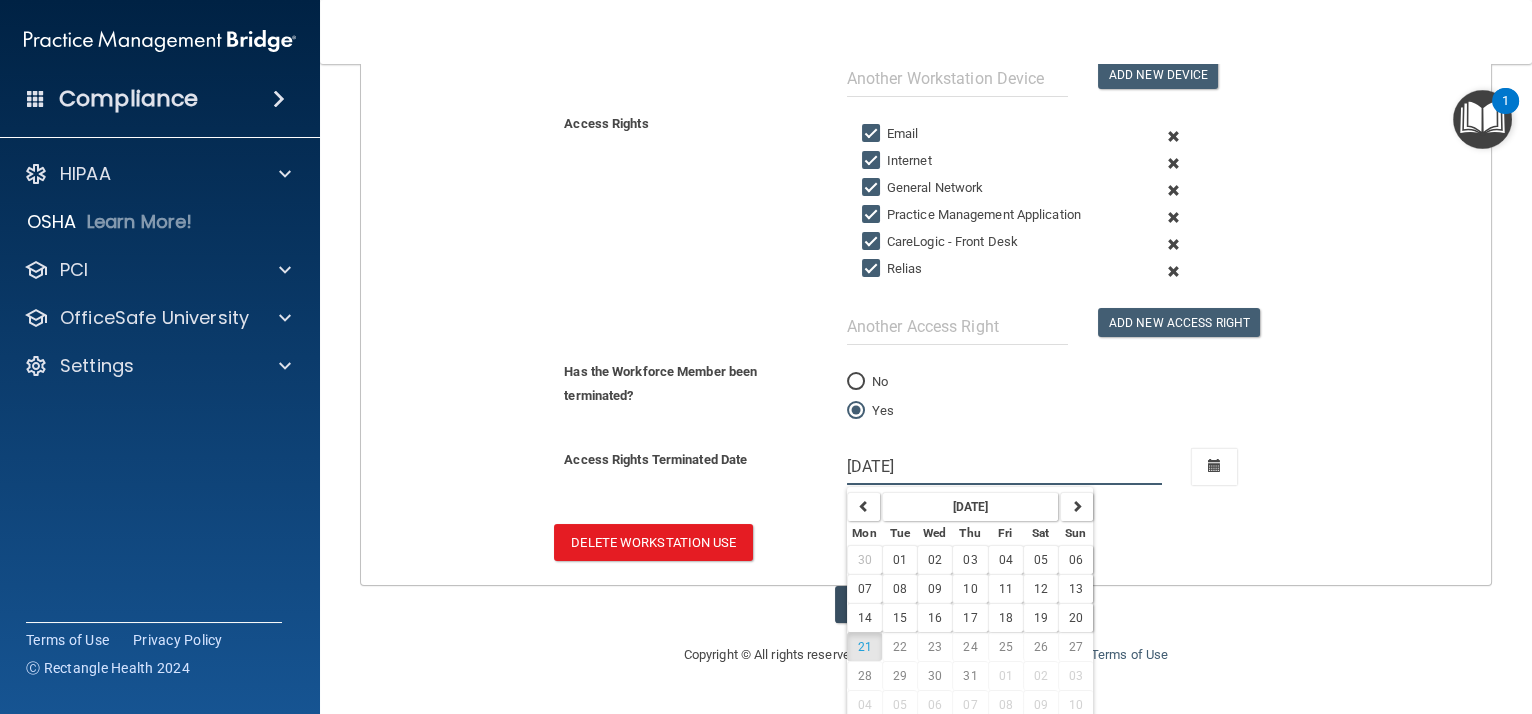 scroll, scrollTop: 541, scrollLeft: 0, axis: vertical 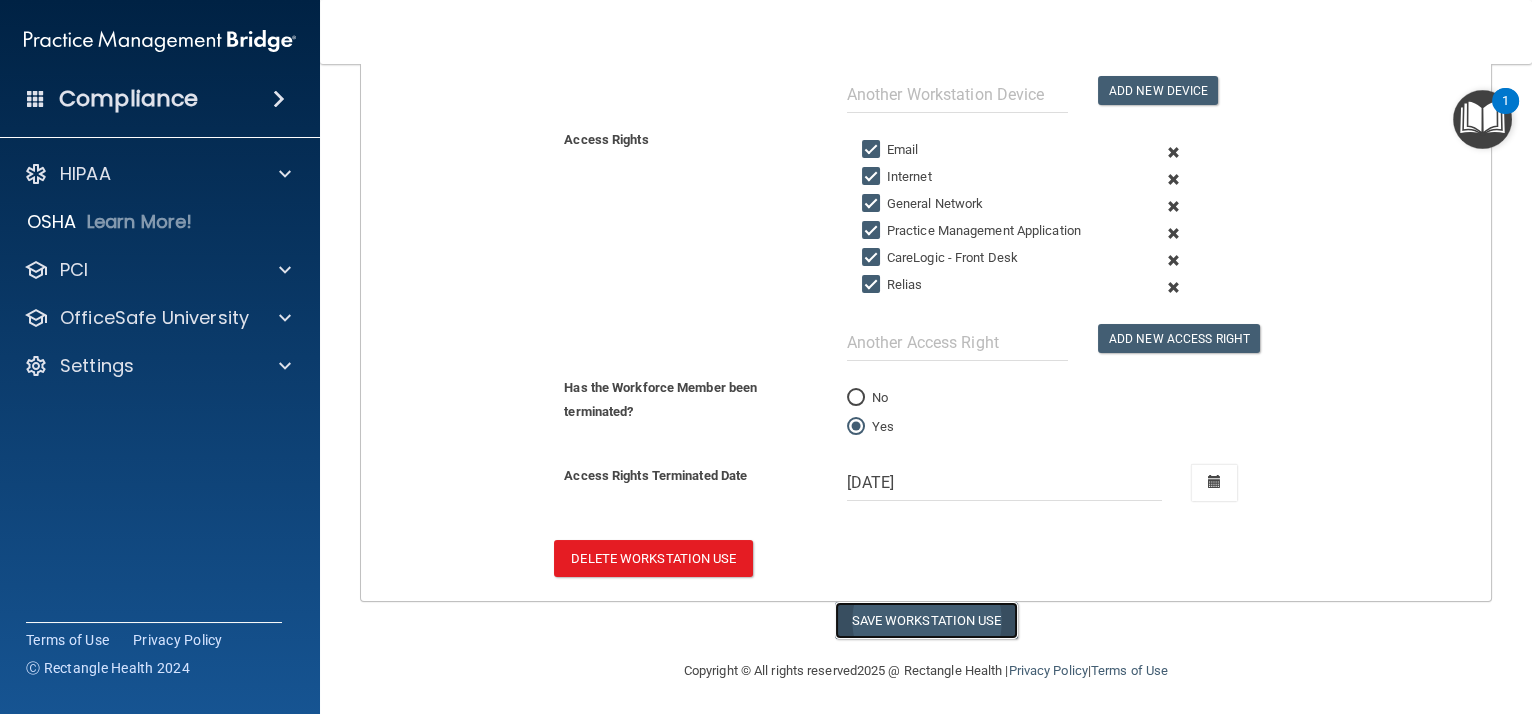 click on "Save Workstation Use" at bounding box center [926, 620] 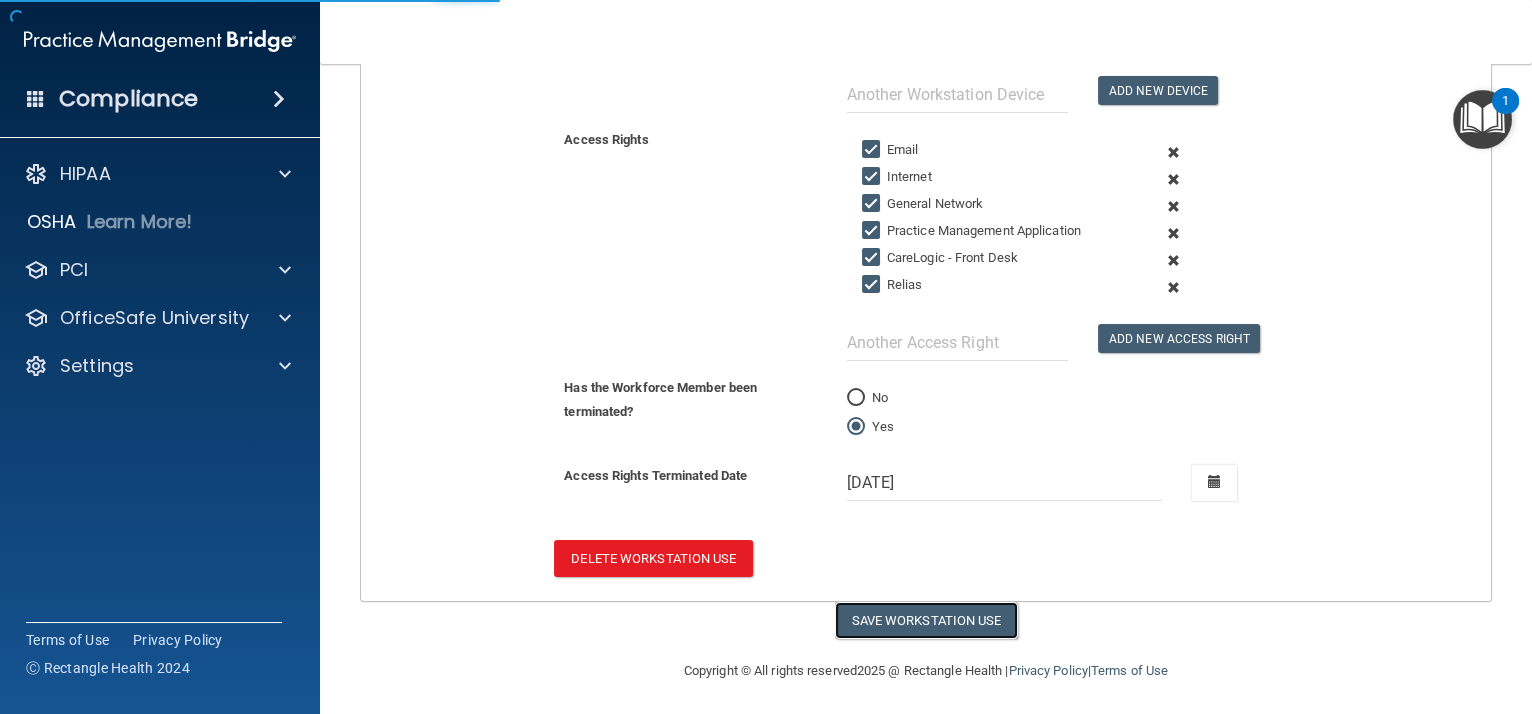 select on "? string:Full ?" 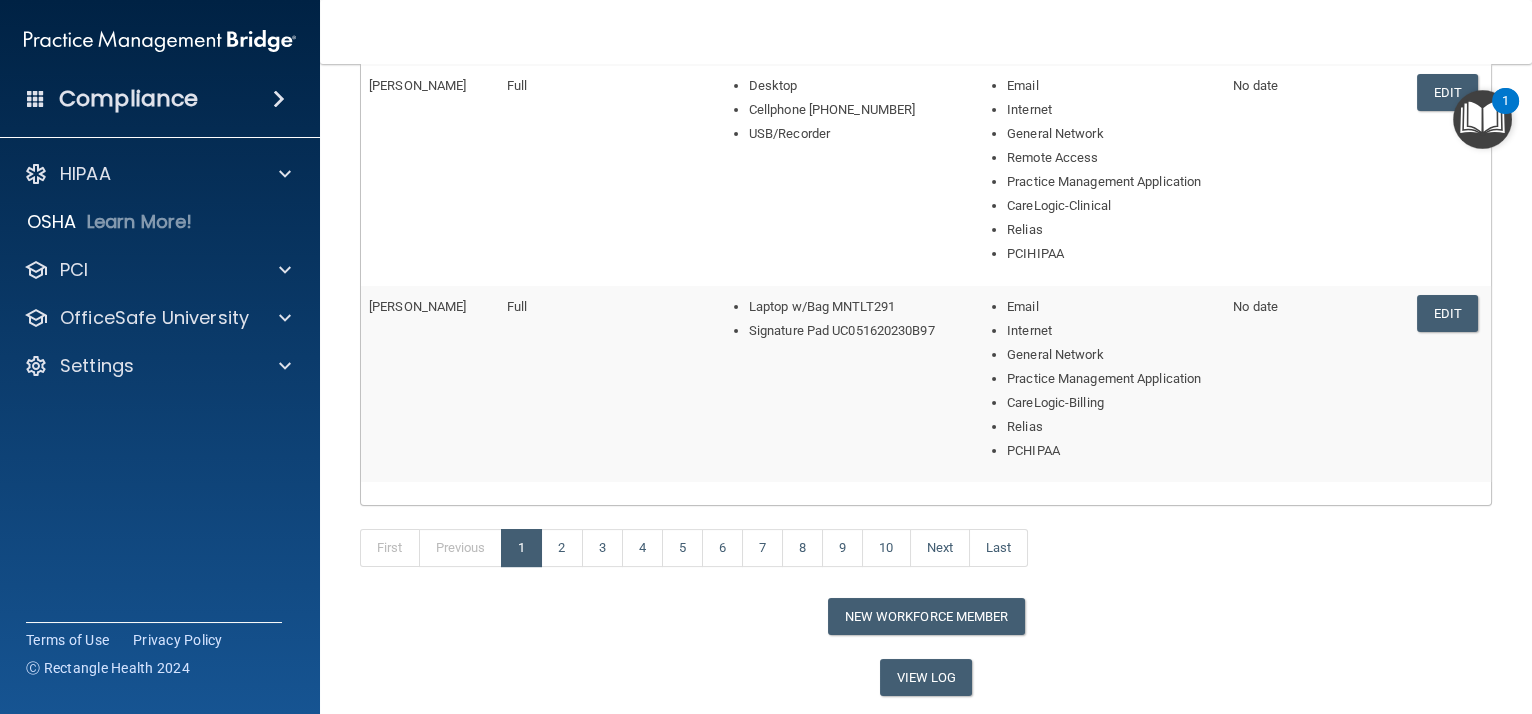 scroll, scrollTop: 1189, scrollLeft: 0, axis: vertical 